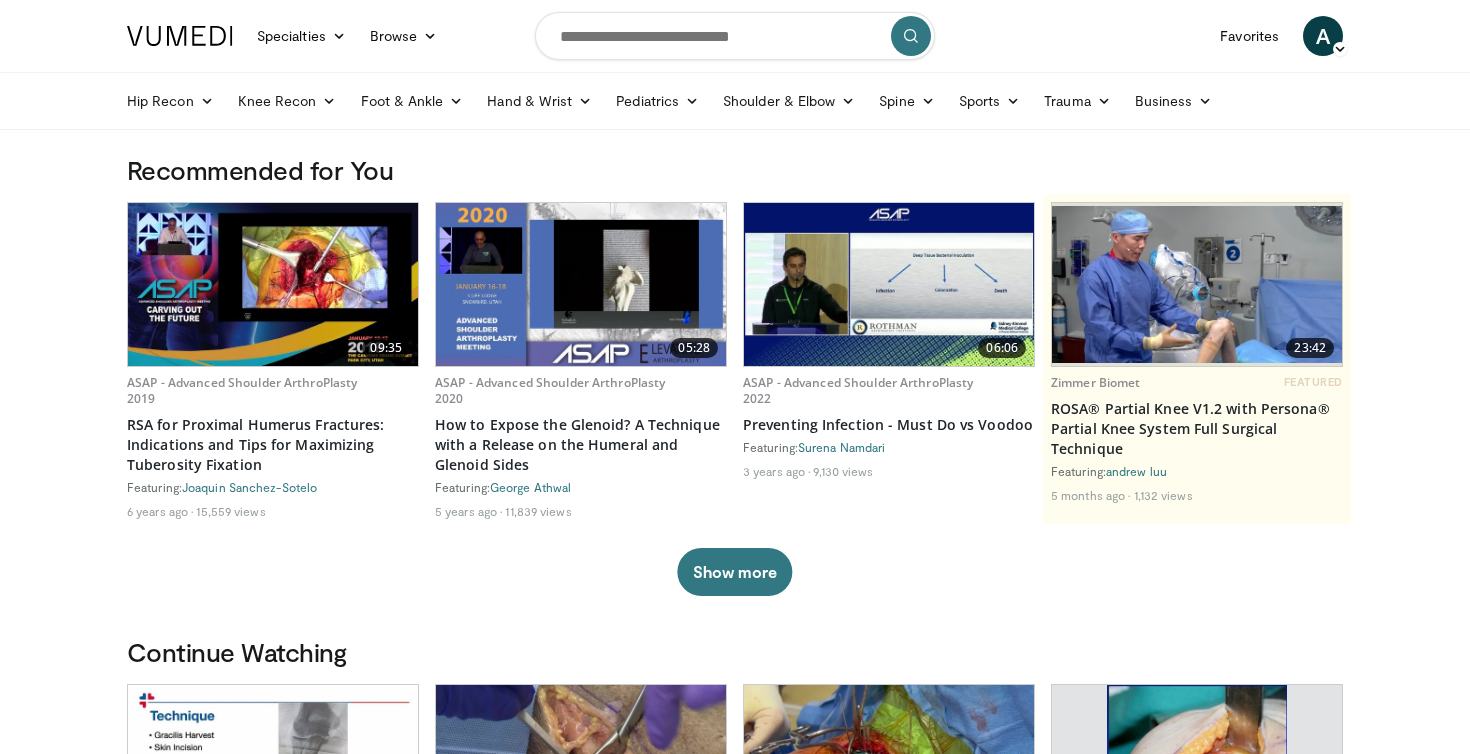 scroll, scrollTop: 0, scrollLeft: 0, axis: both 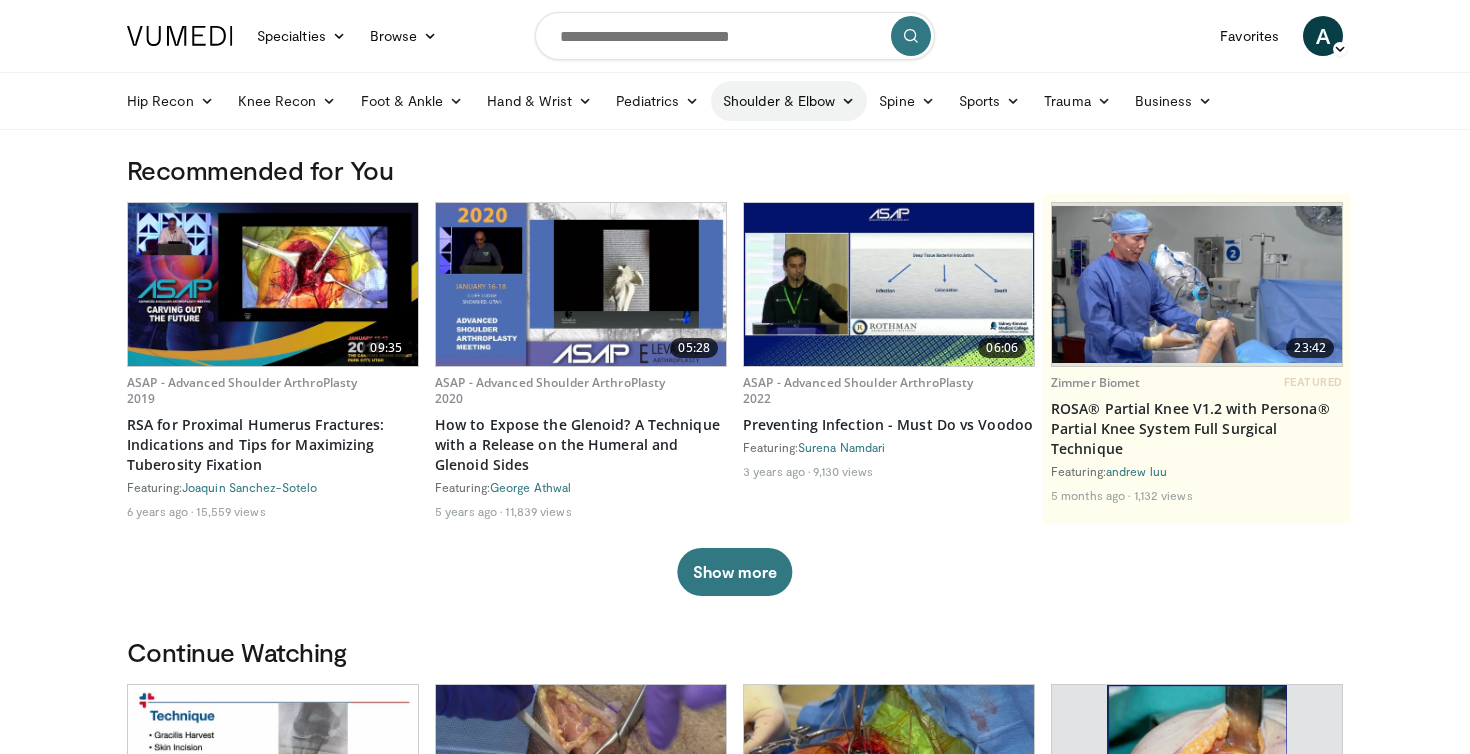 click on "Shoulder & Elbow" at bounding box center [789, 101] 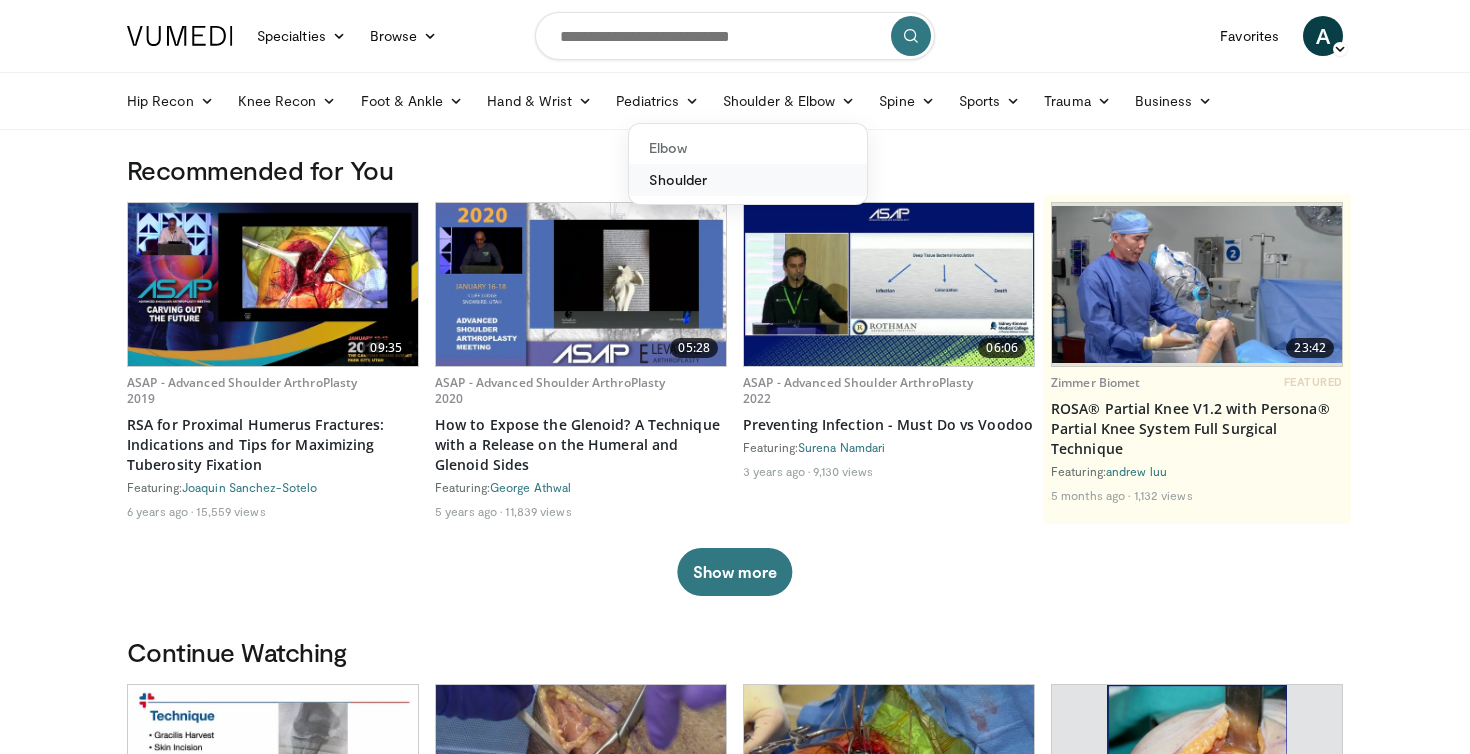 click on "Shoulder" at bounding box center (748, 180) 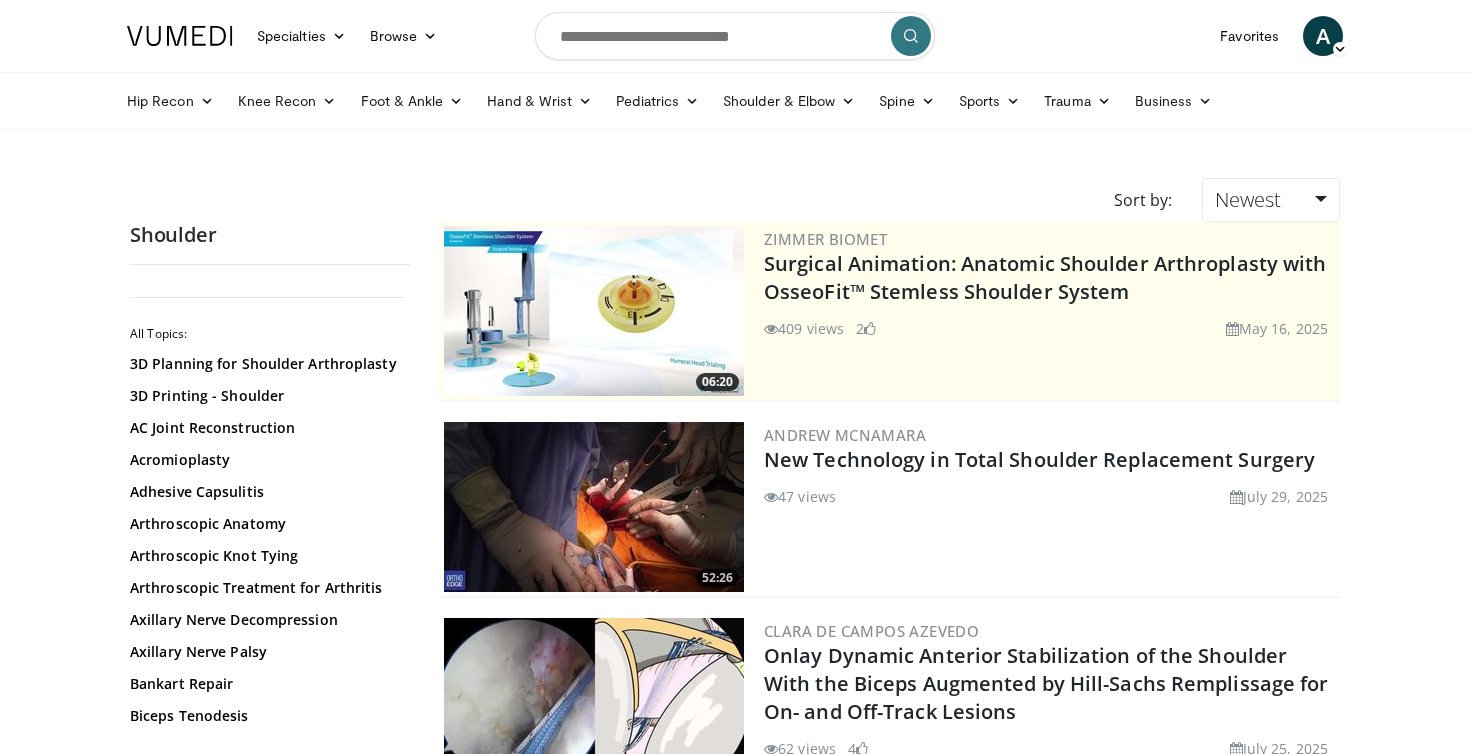 scroll, scrollTop: 0, scrollLeft: 0, axis: both 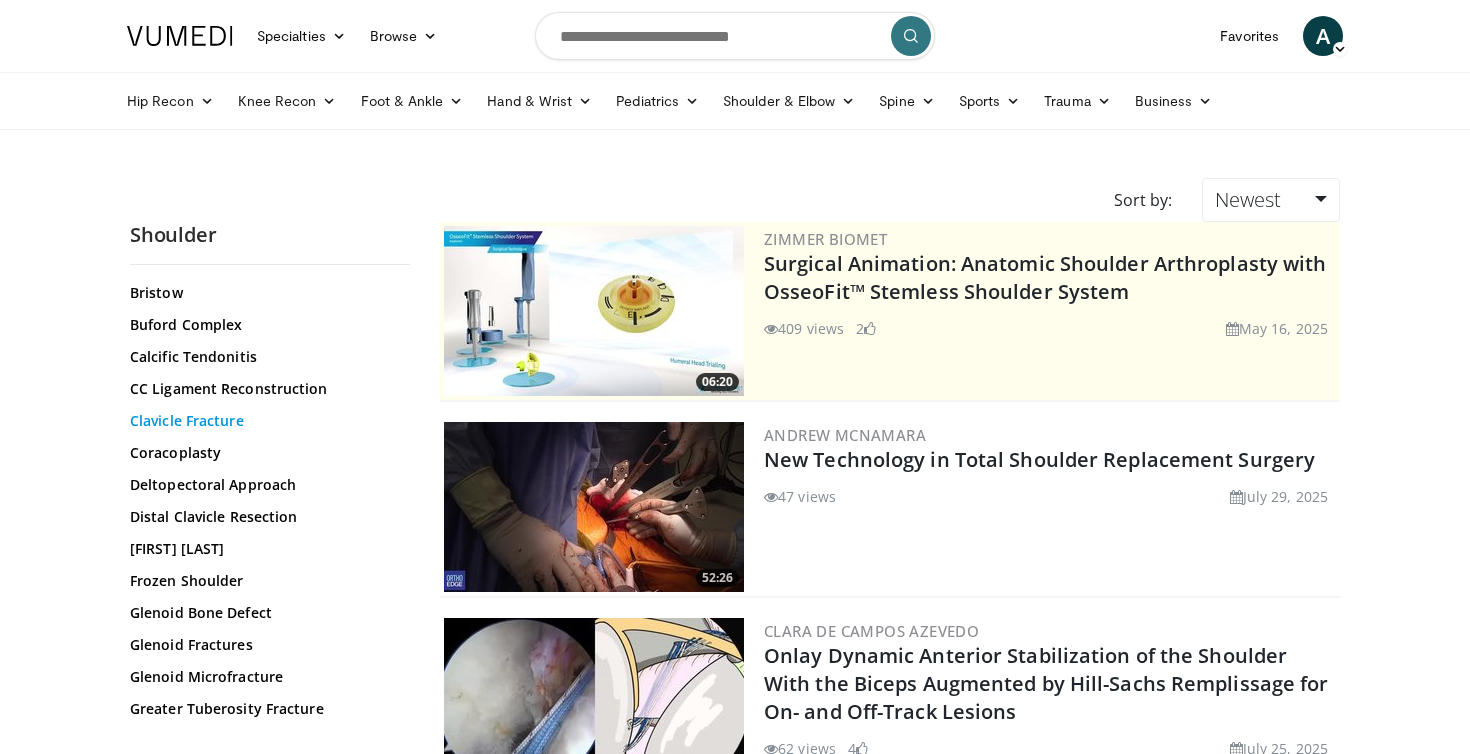 click on "Clavicle Fracture" at bounding box center [265, 421] 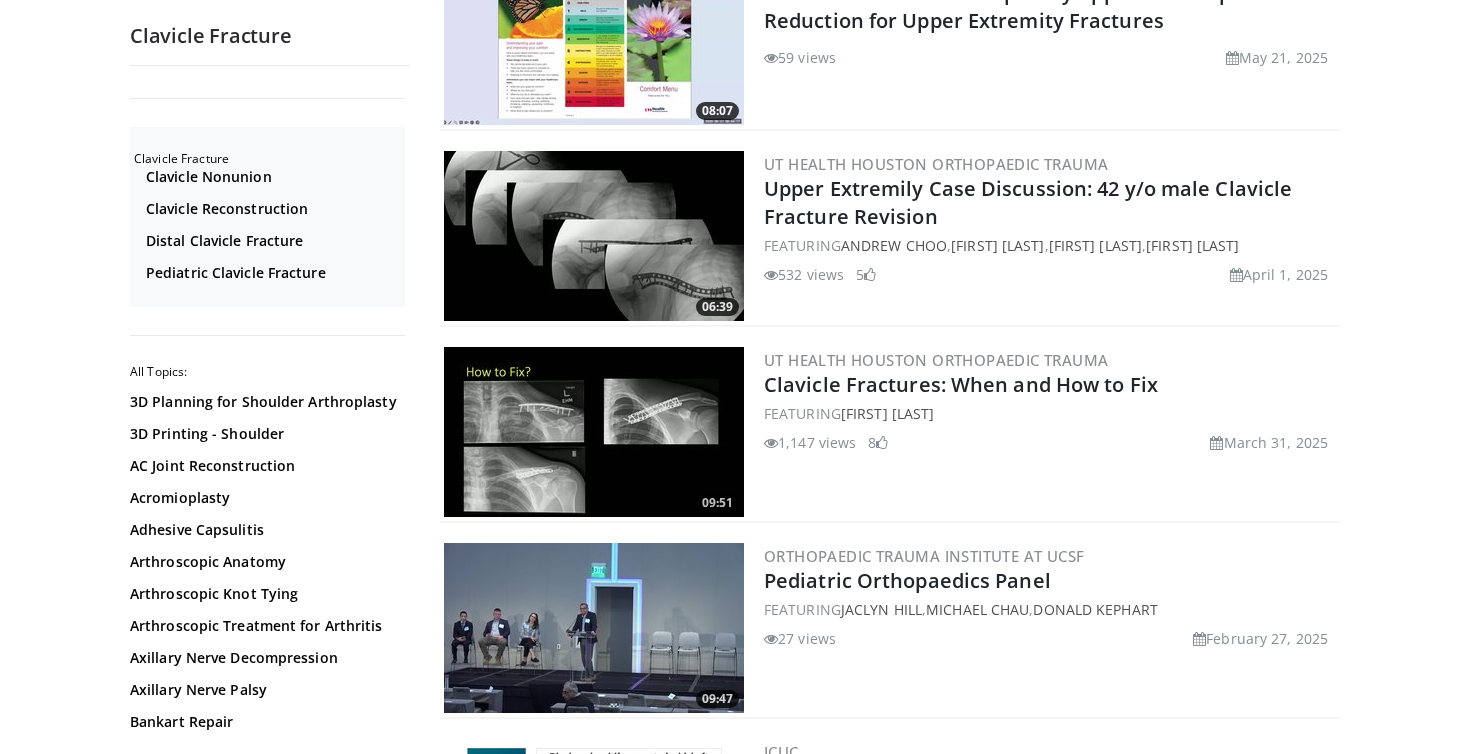 scroll, scrollTop: 491, scrollLeft: 0, axis: vertical 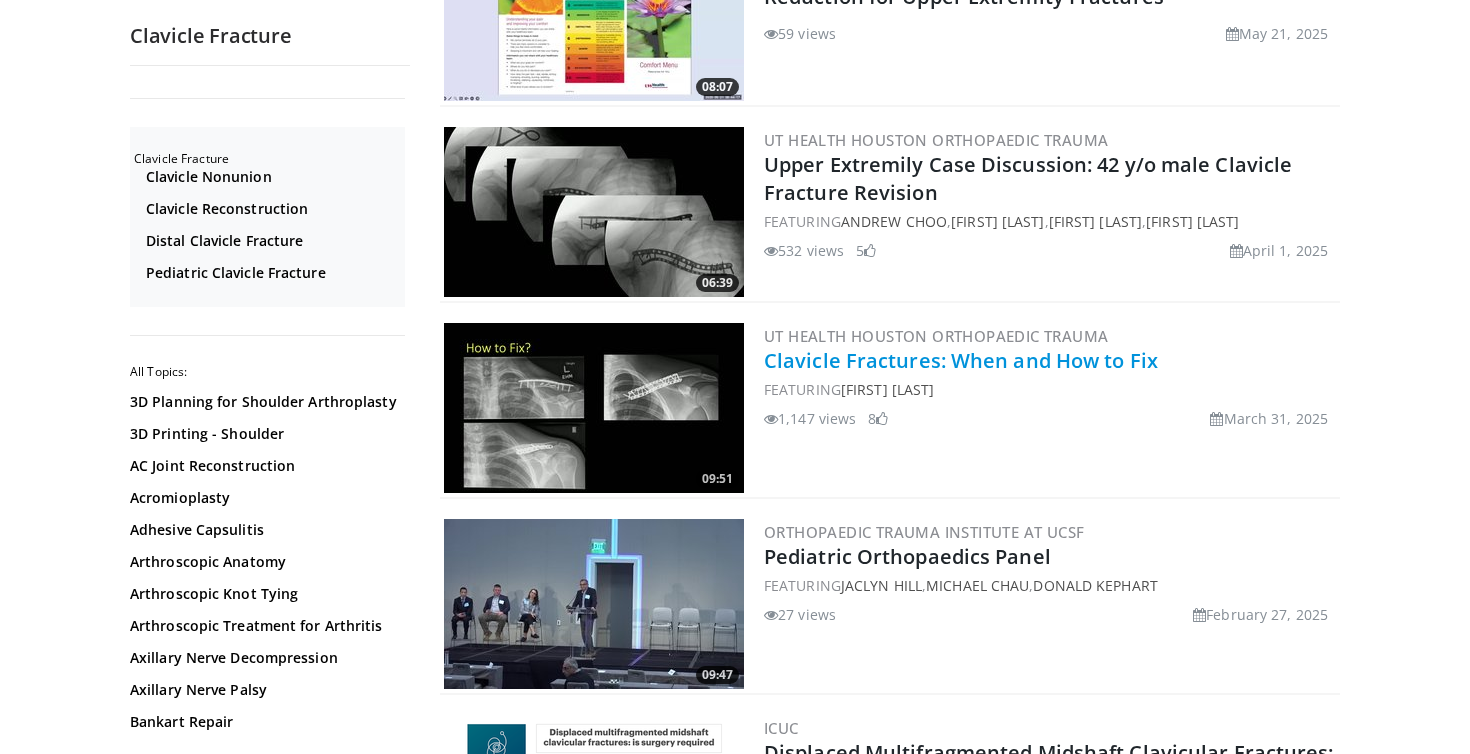 click on "Clavicle Fractures: When and How to Fix" at bounding box center (961, 360) 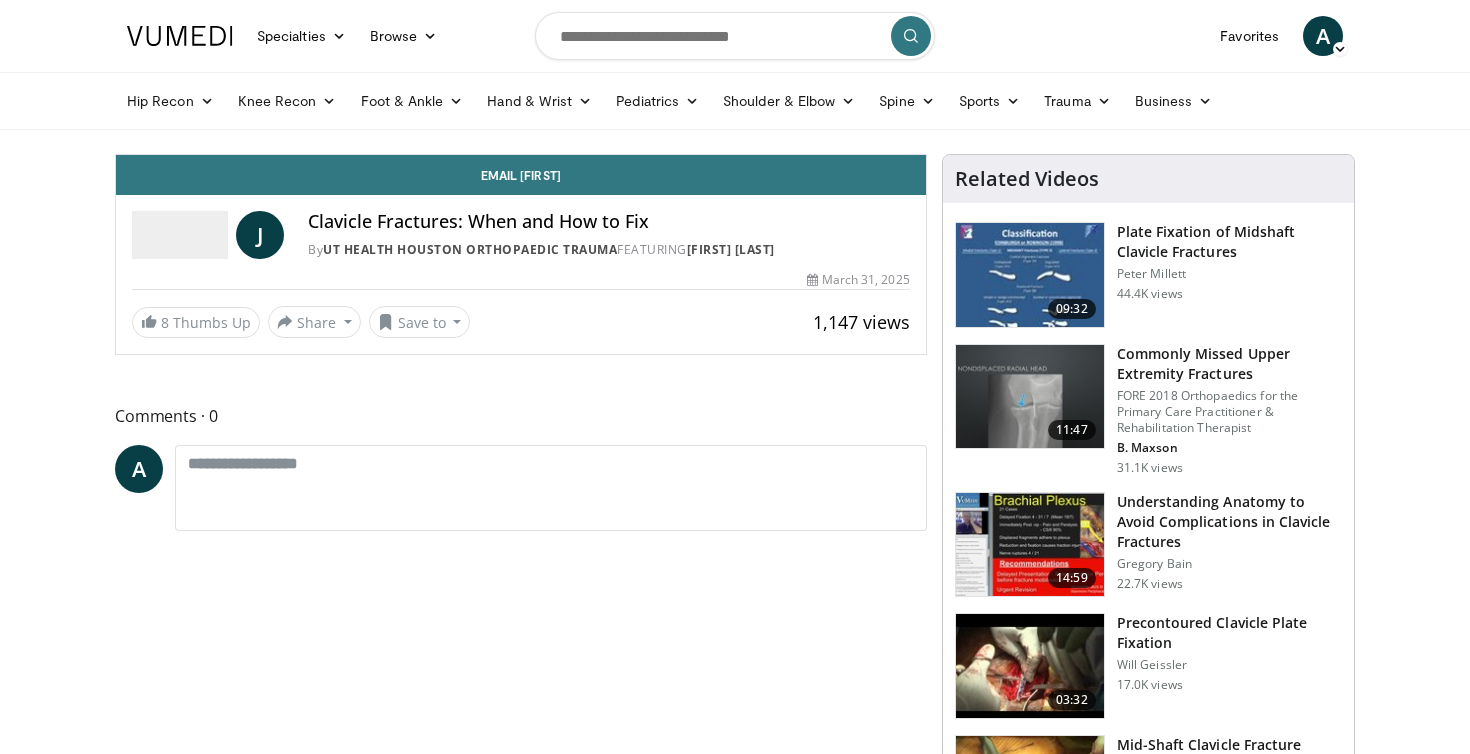 scroll, scrollTop: 0, scrollLeft: 0, axis: both 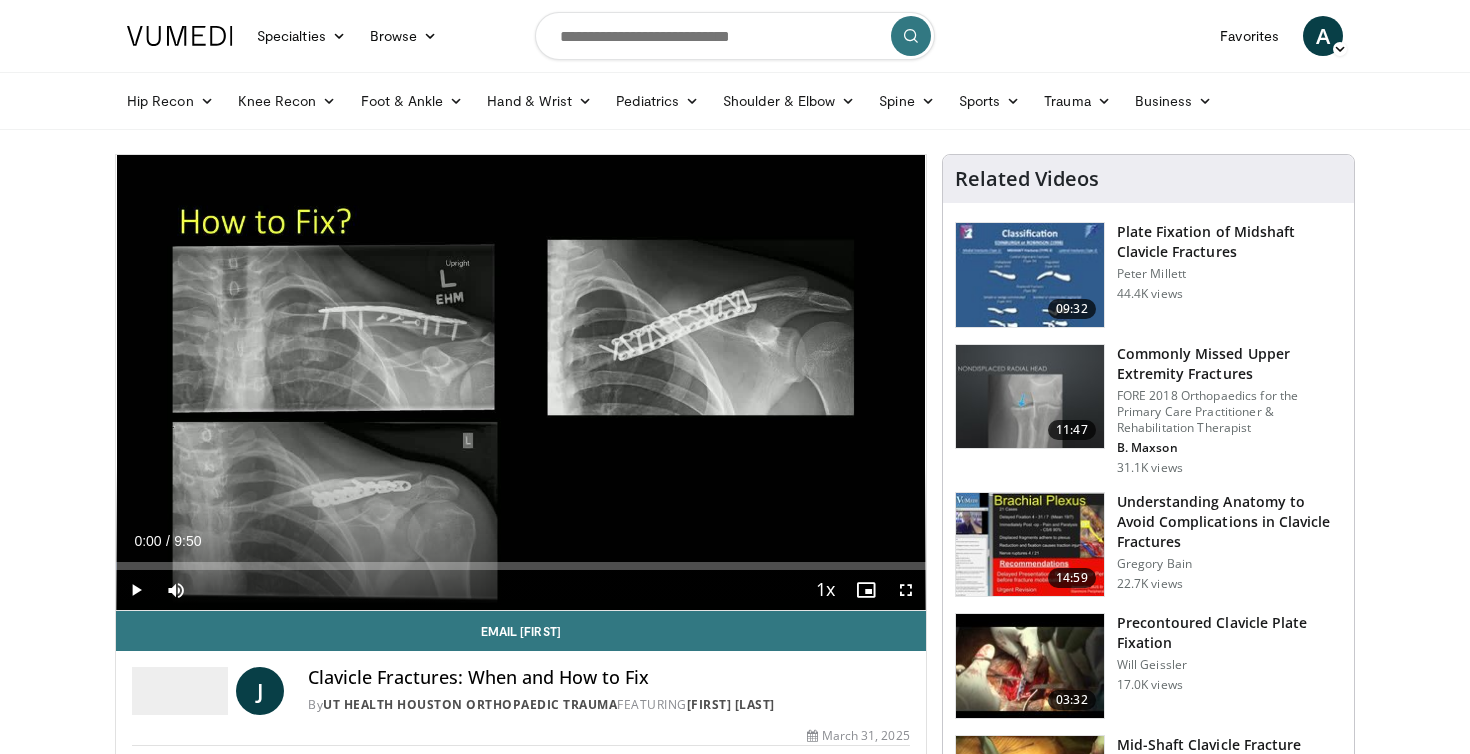 click at bounding box center [906, 590] 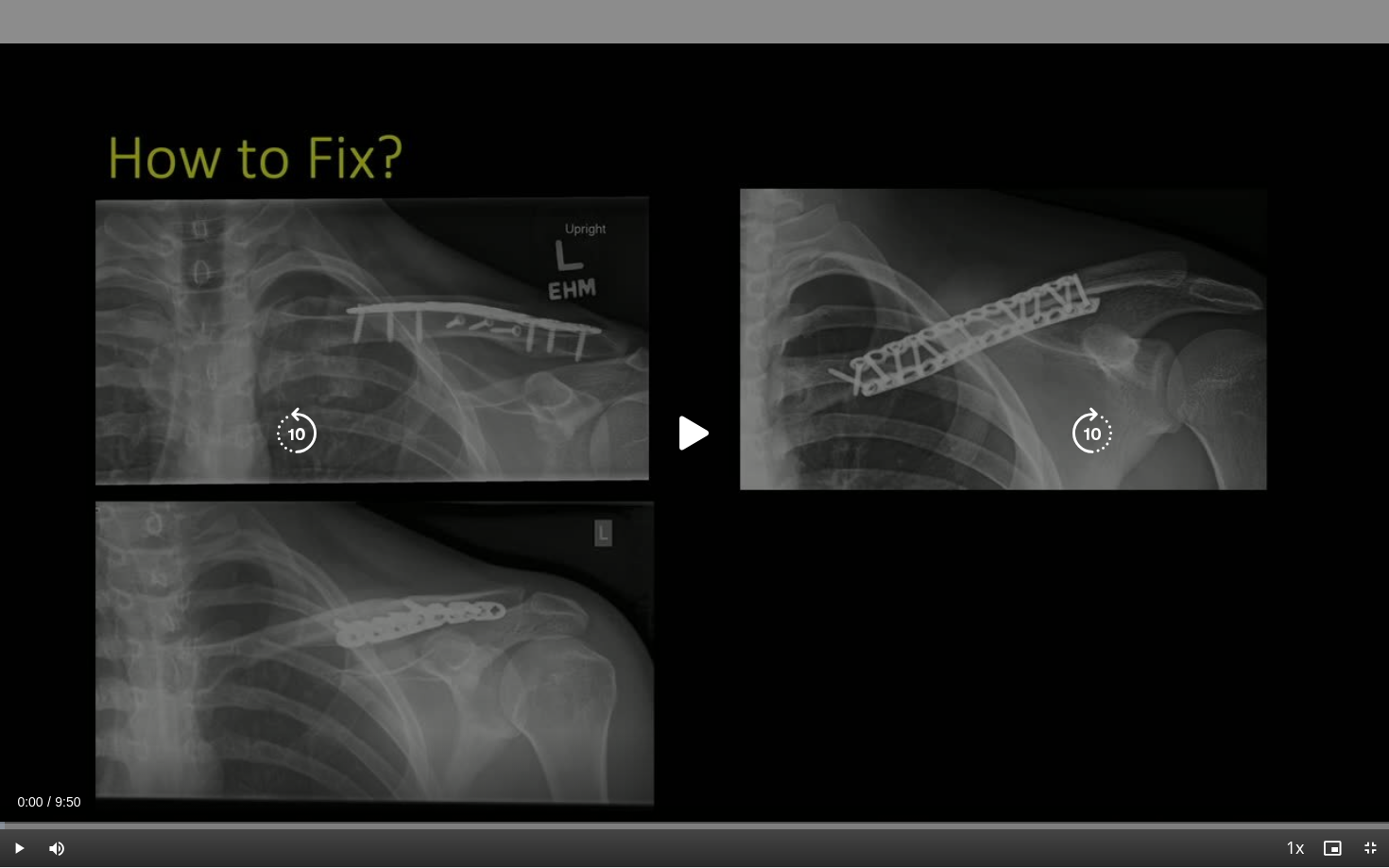 click at bounding box center [694, 434] 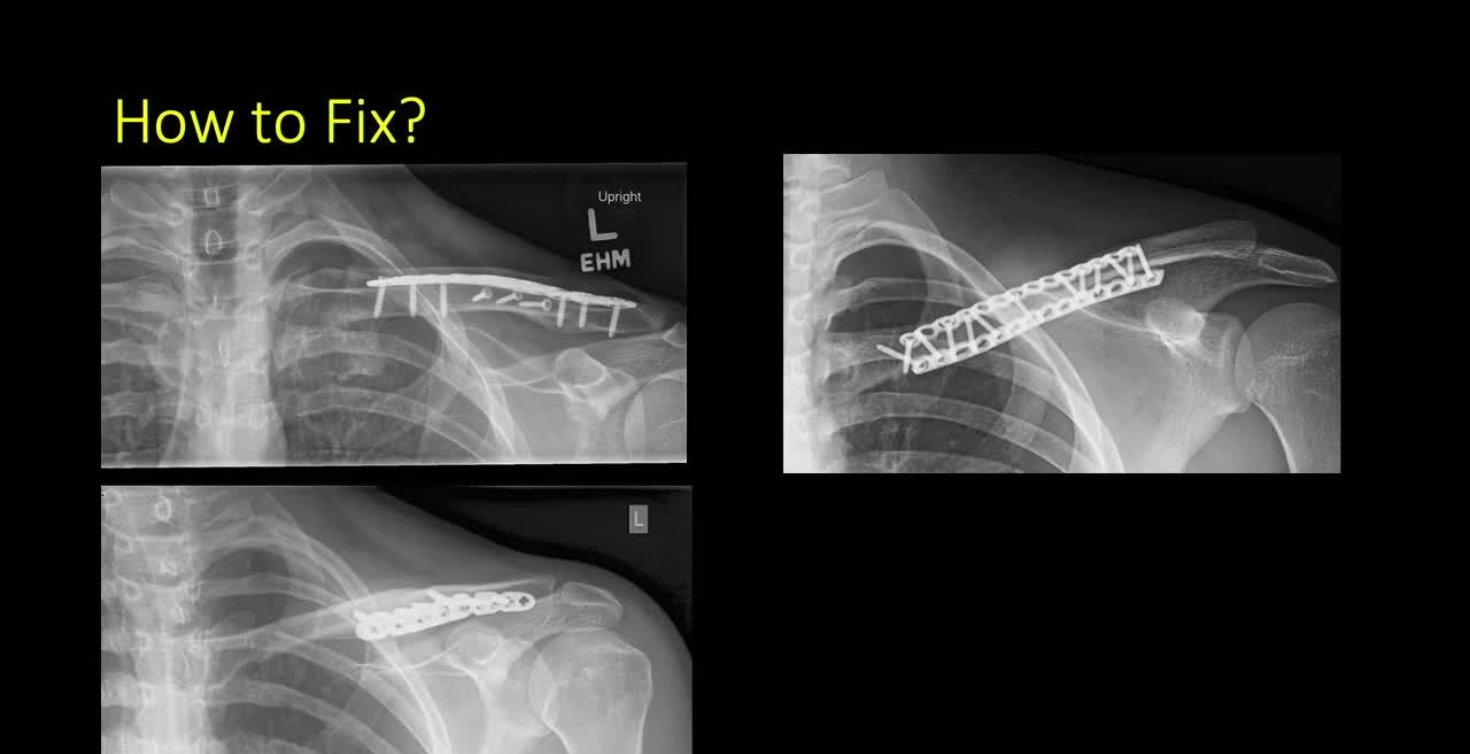 scroll, scrollTop: 143, scrollLeft: 0, axis: vertical 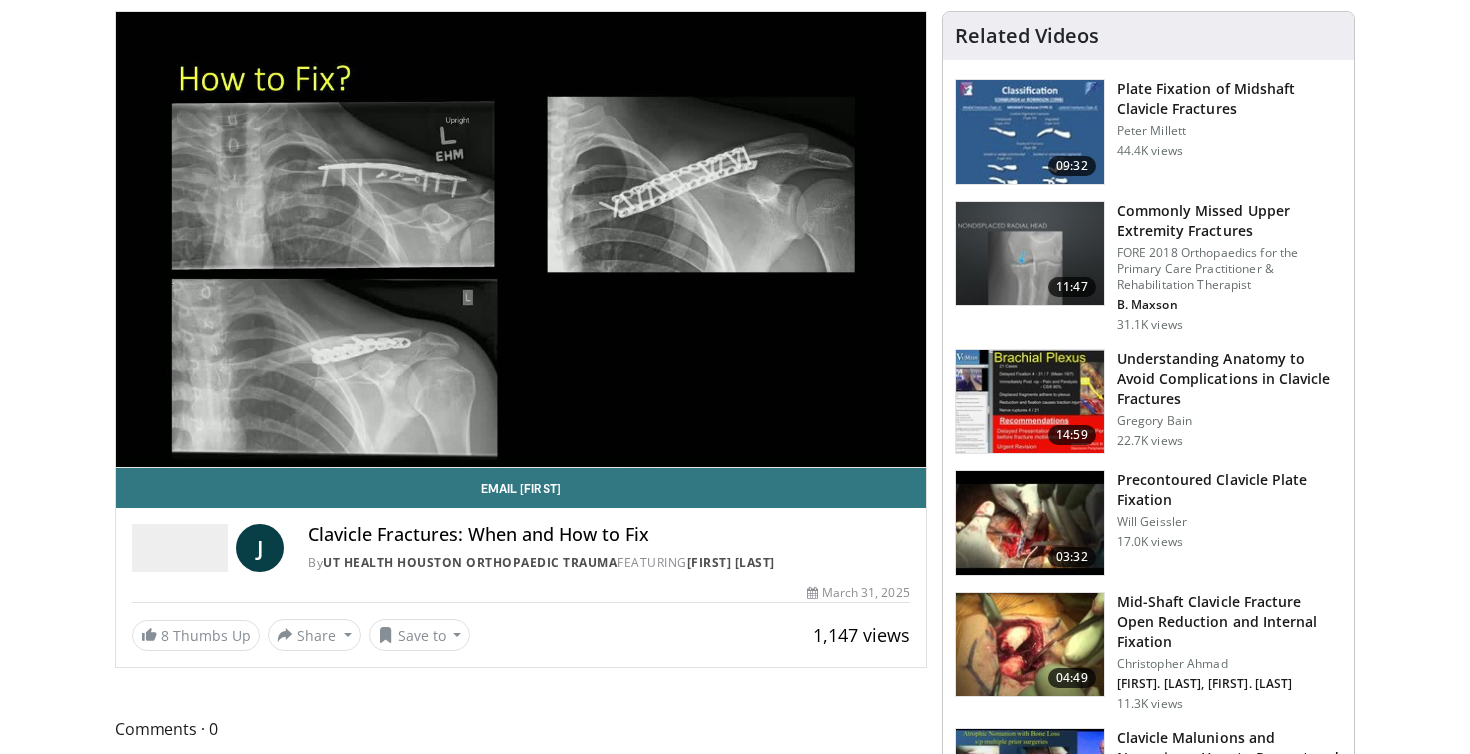 click at bounding box center [1030, 645] 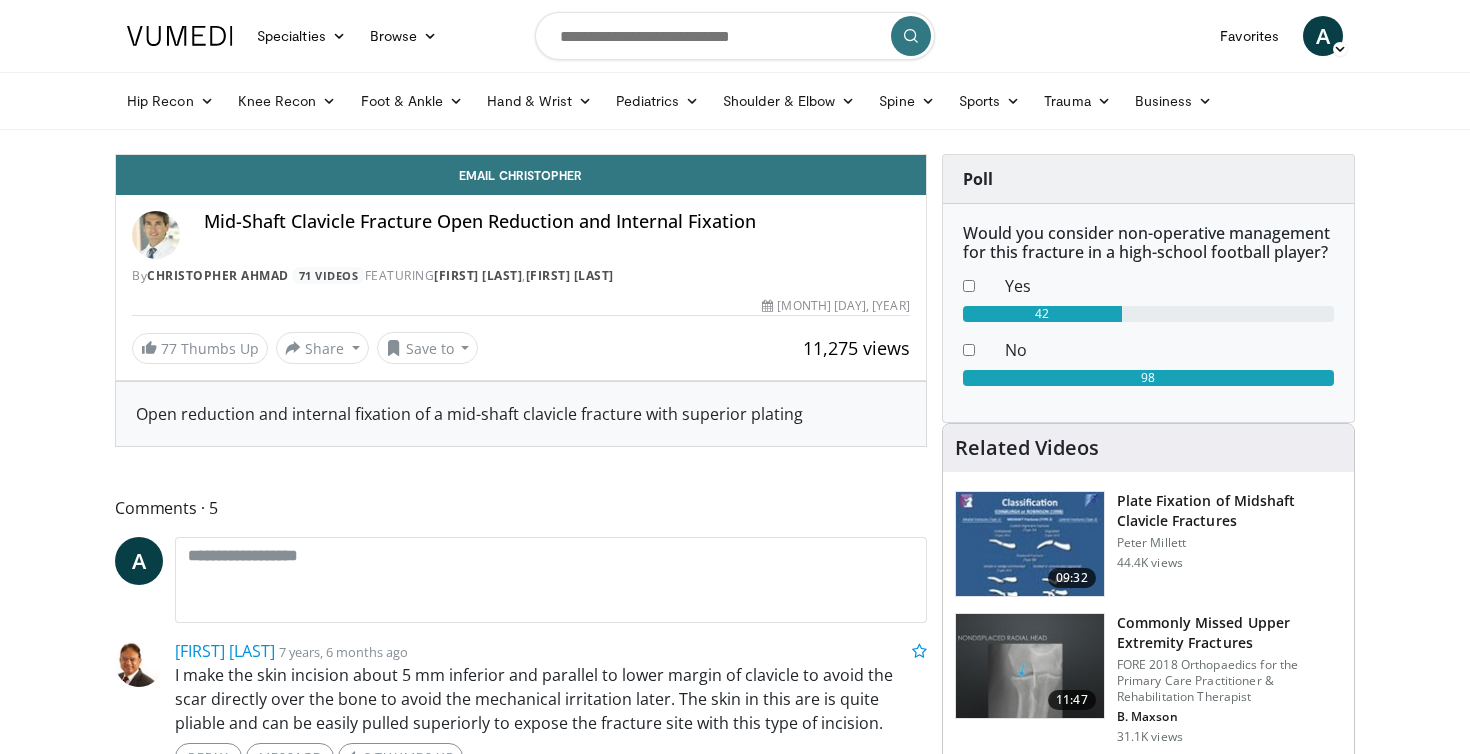 scroll, scrollTop: 0, scrollLeft: 0, axis: both 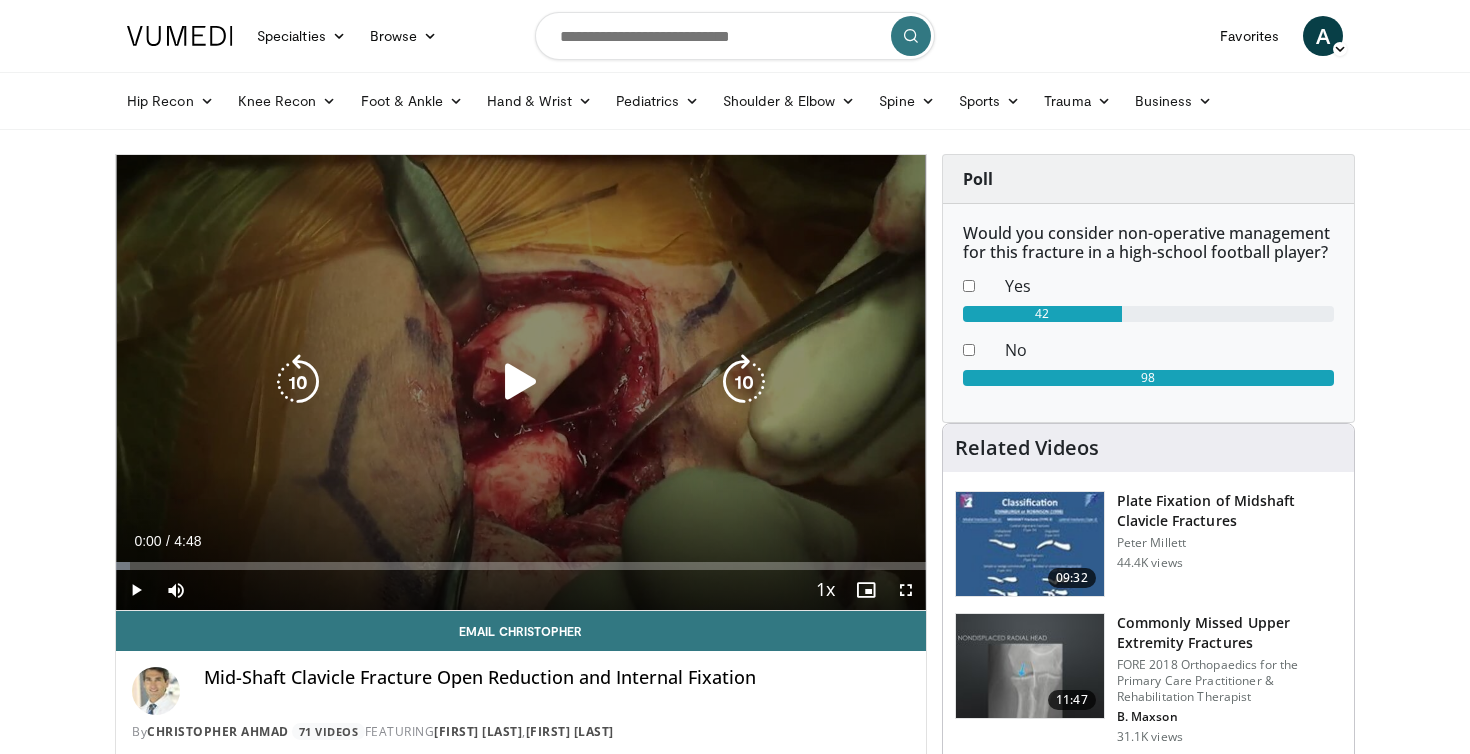 click at bounding box center (521, 382) 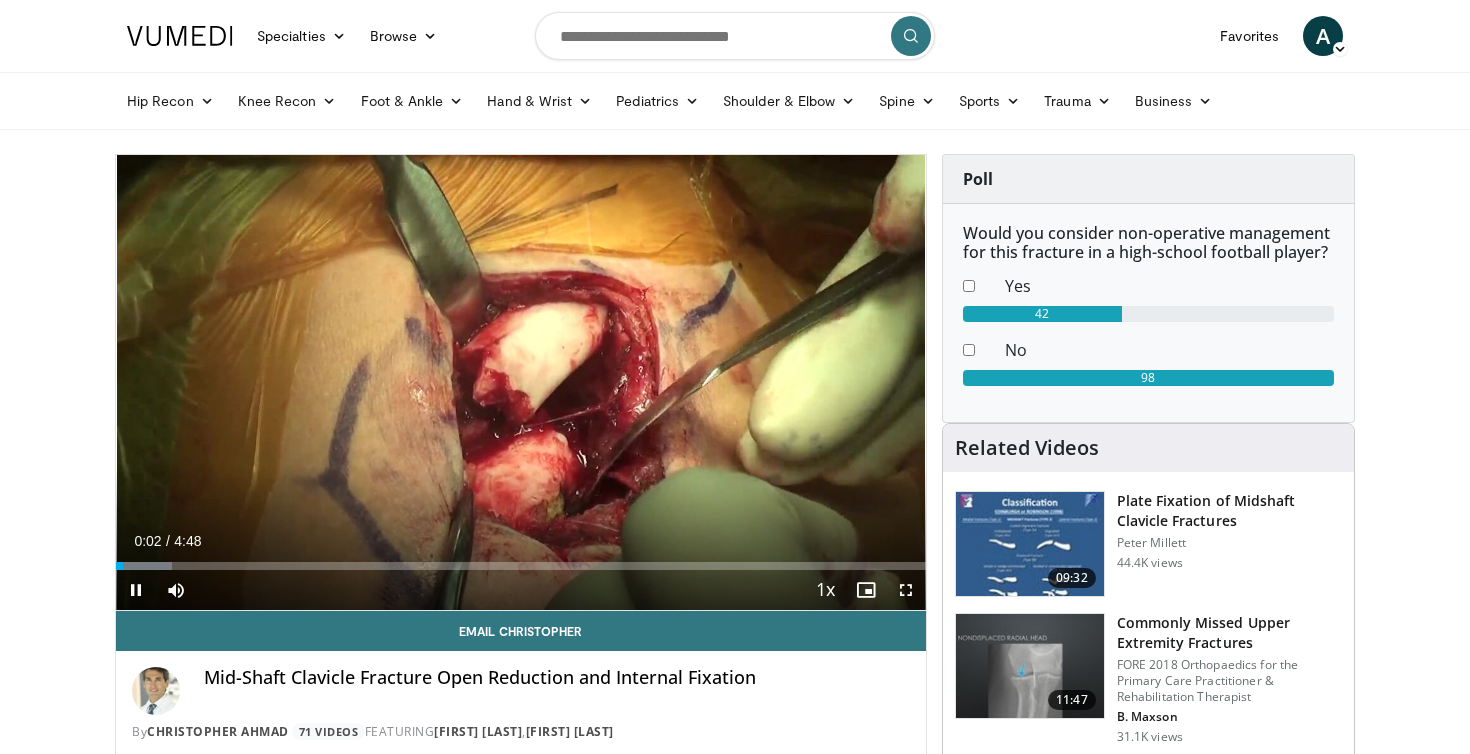 click at bounding box center (906, 590) 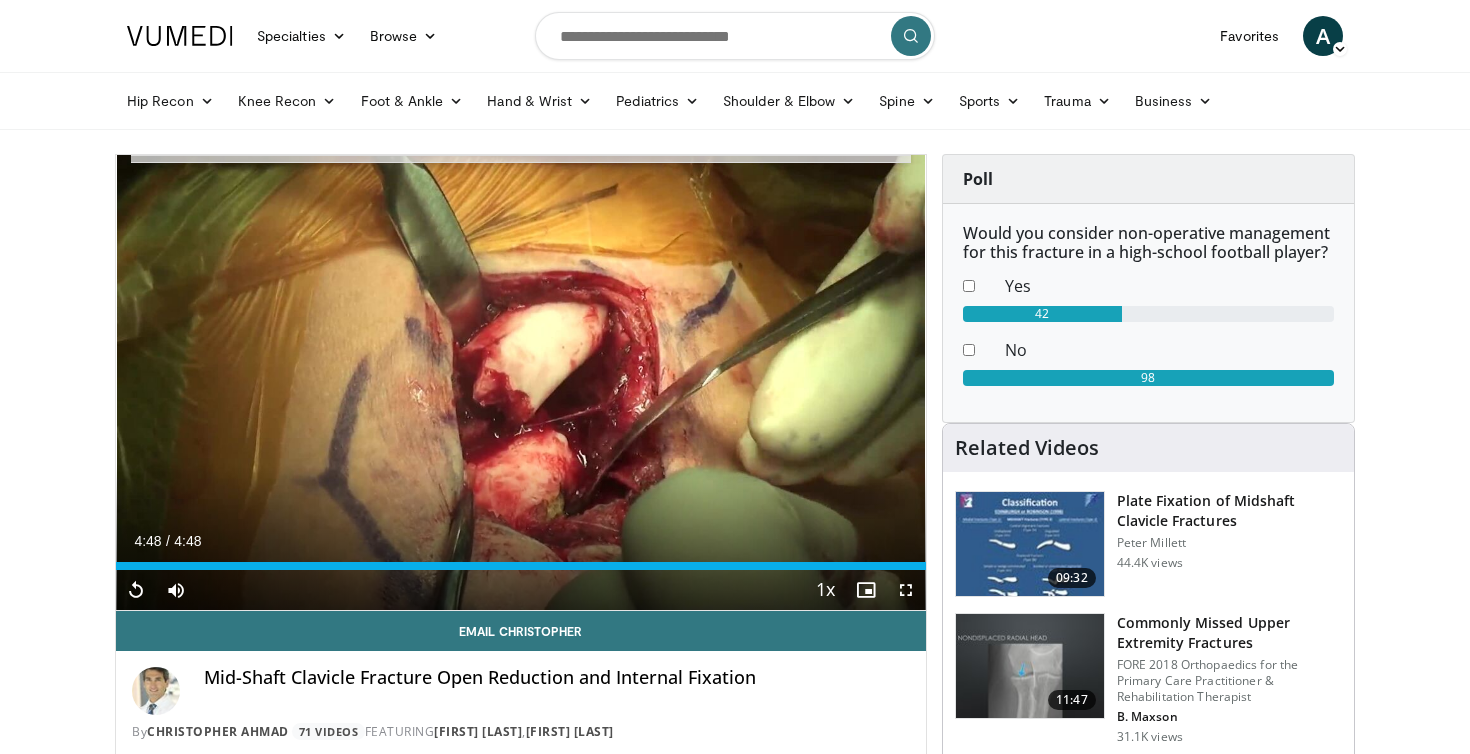 scroll, scrollTop: 66, scrollLeft: 0, axis: vertical 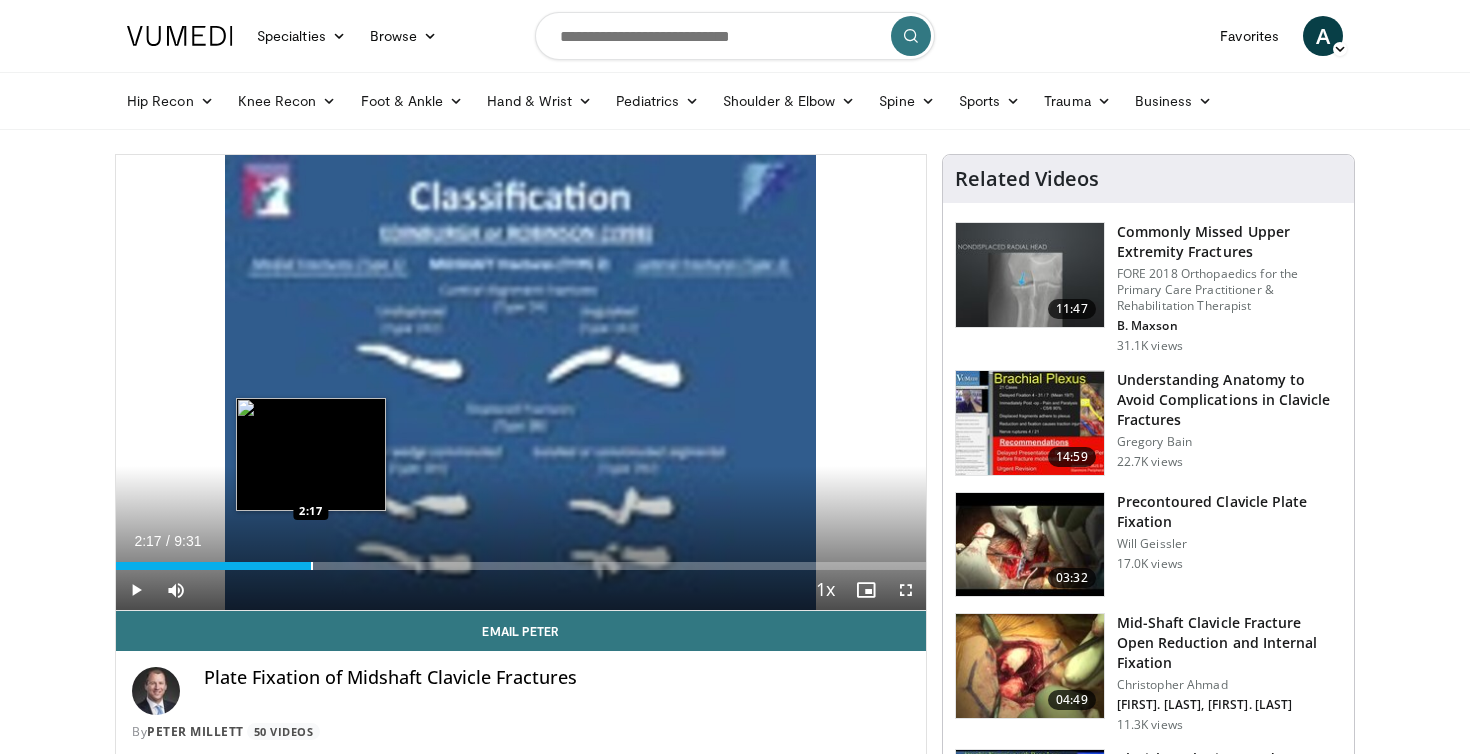 click at bounding box center [312, 566] 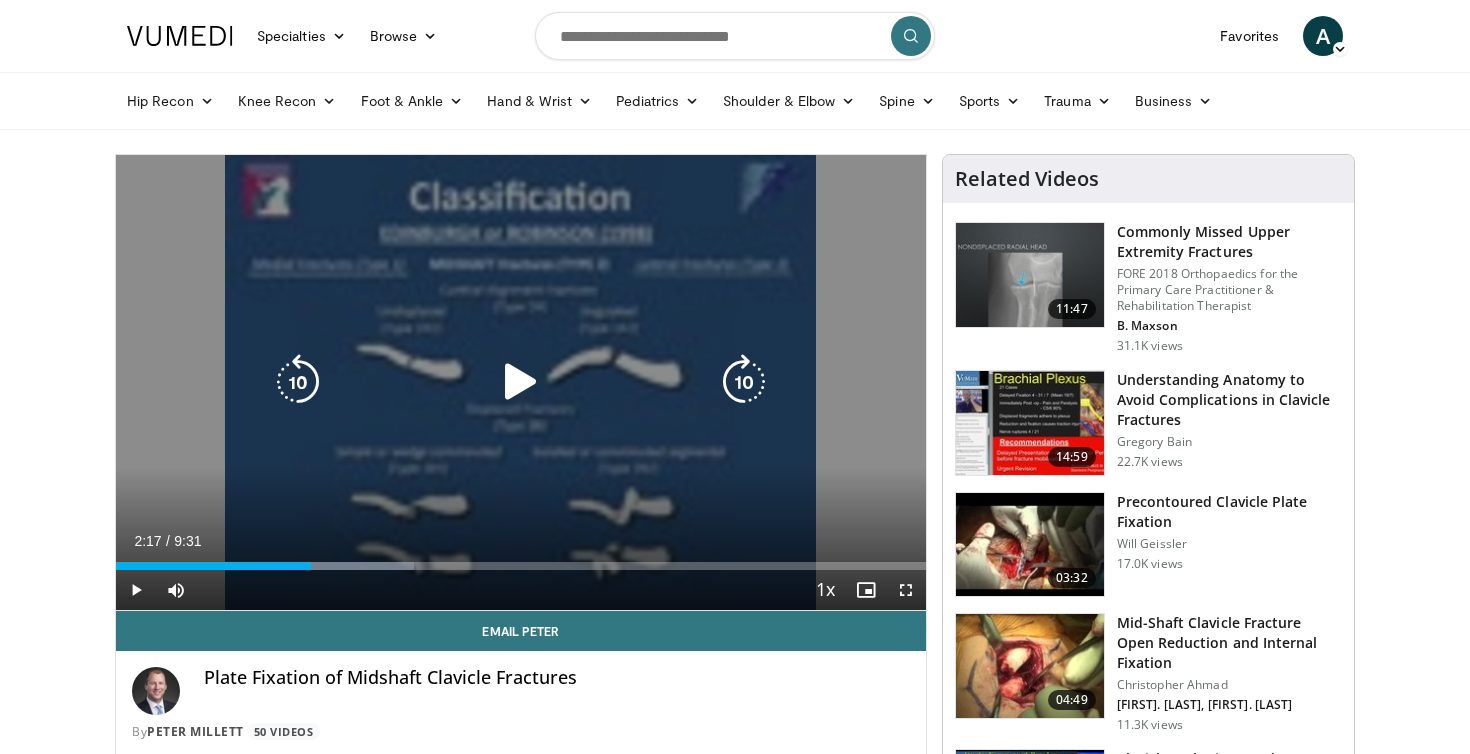 click at bounding box center (521, 382) 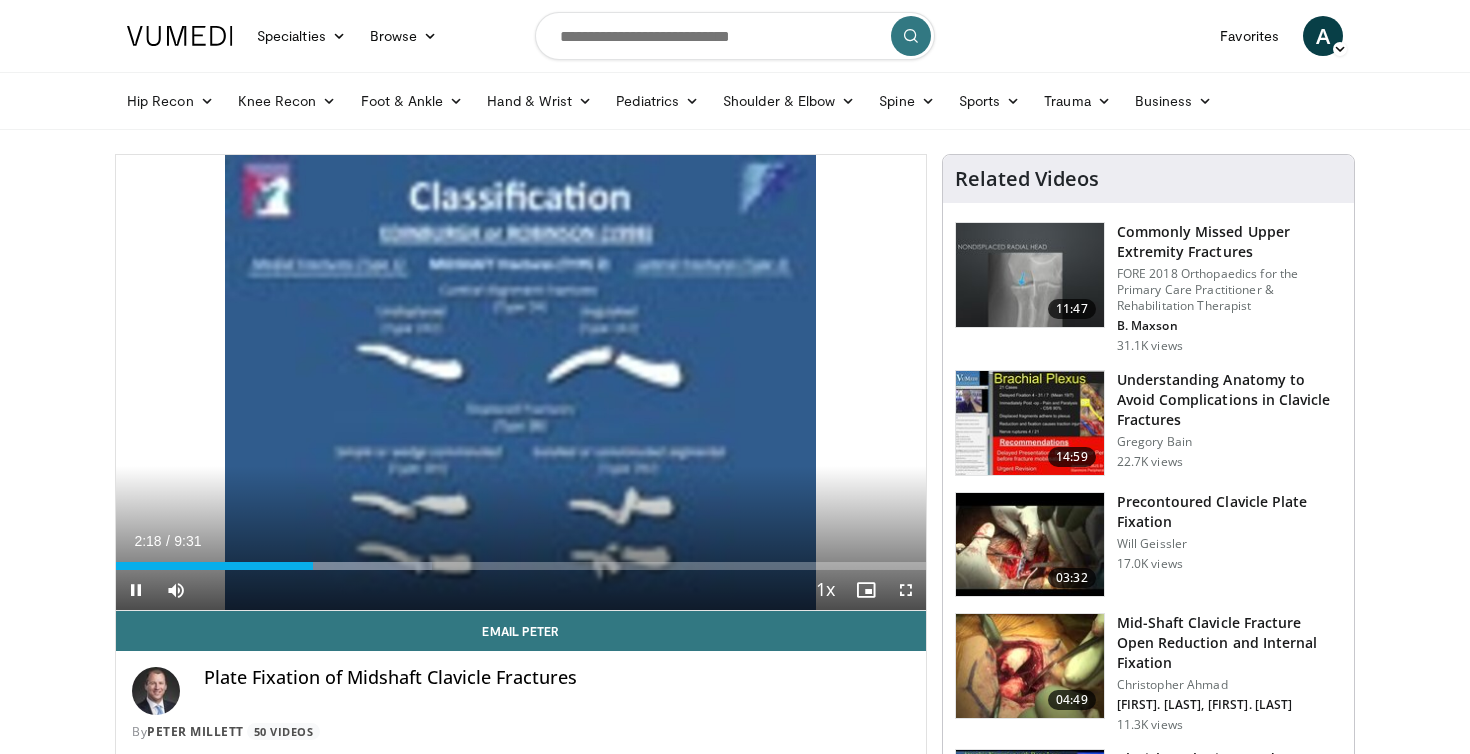 click at bounding box center [906, 590] 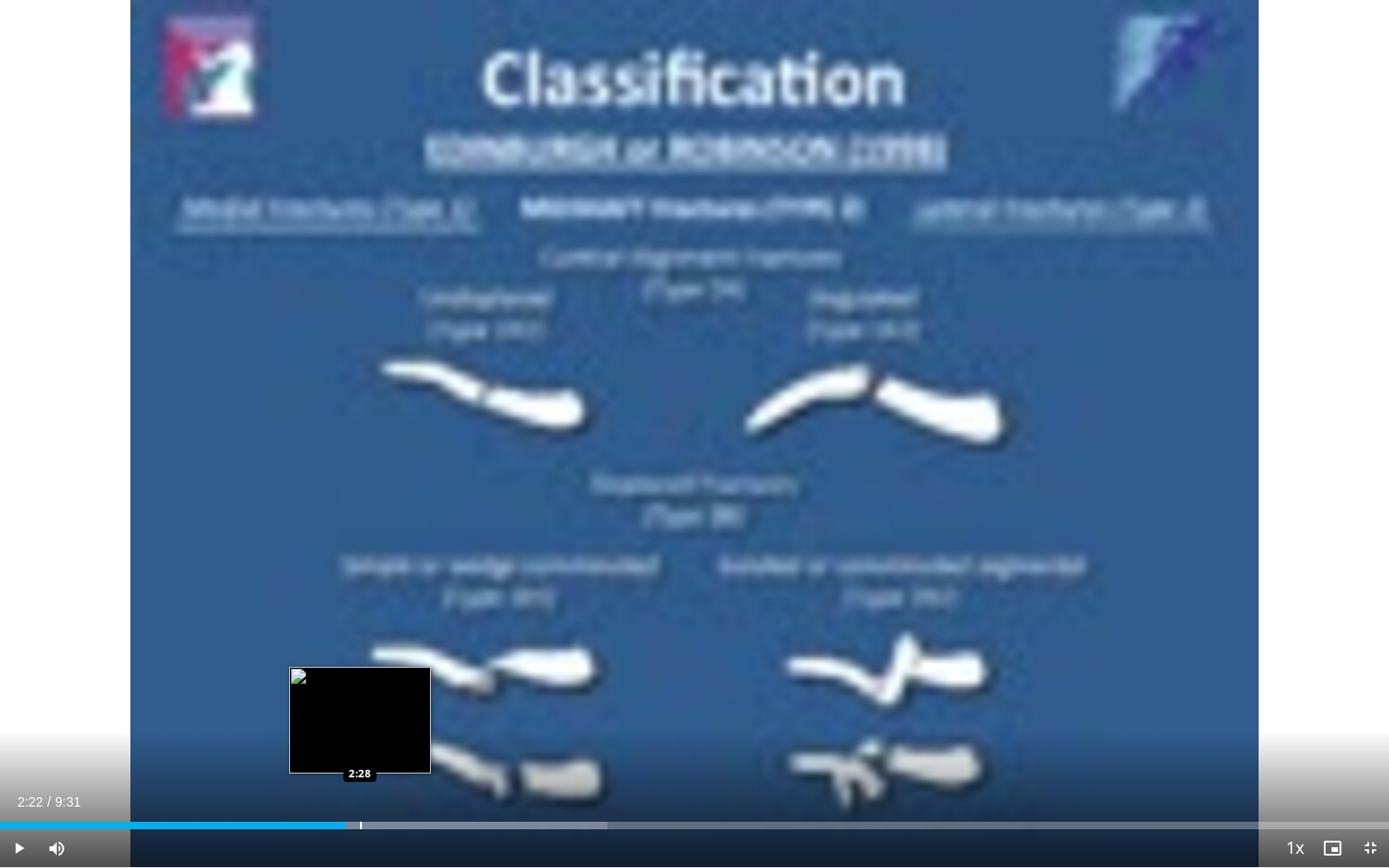 click at bounding box center [361, 825] 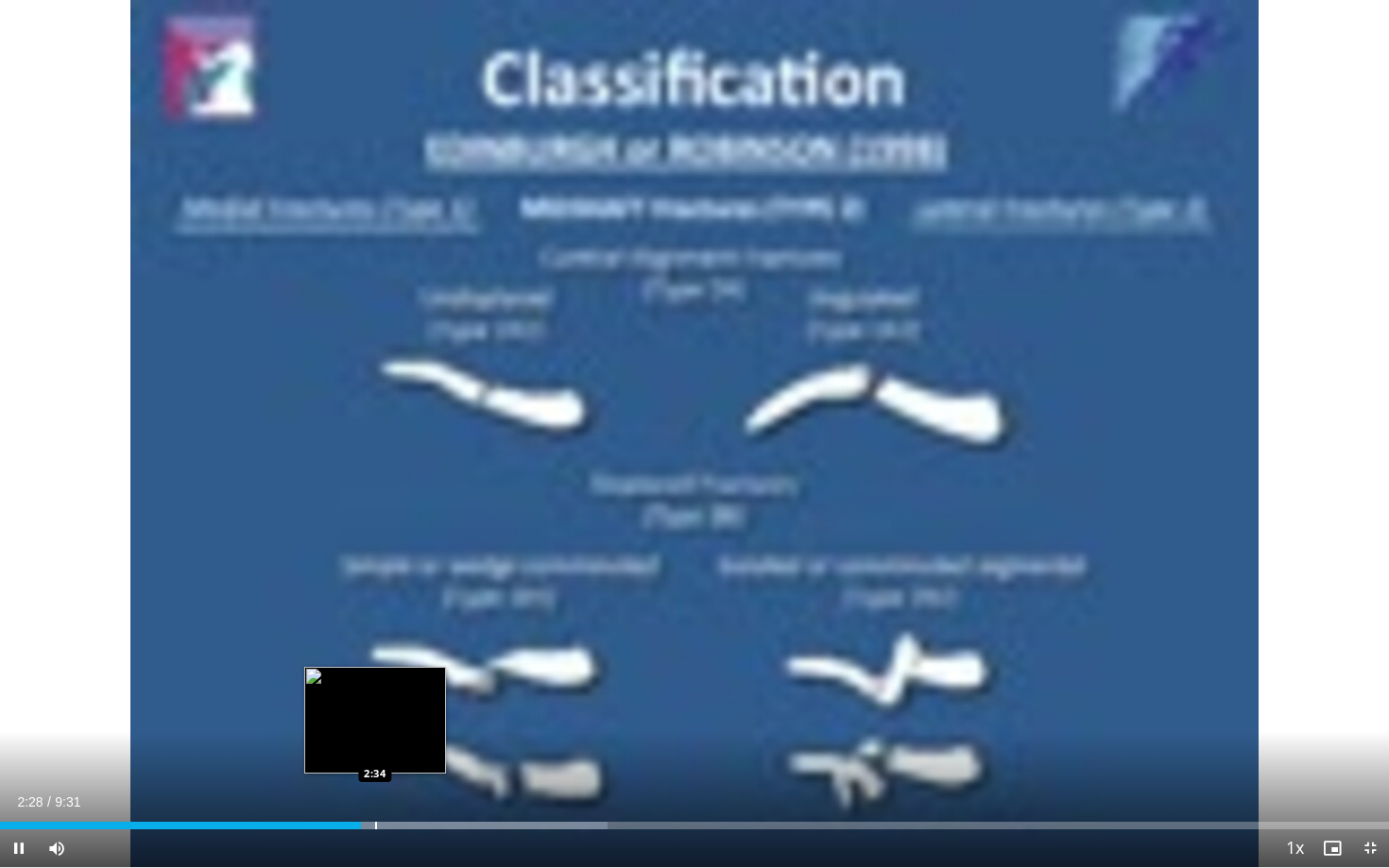 click on "**********" at bounding box center (694, 434) 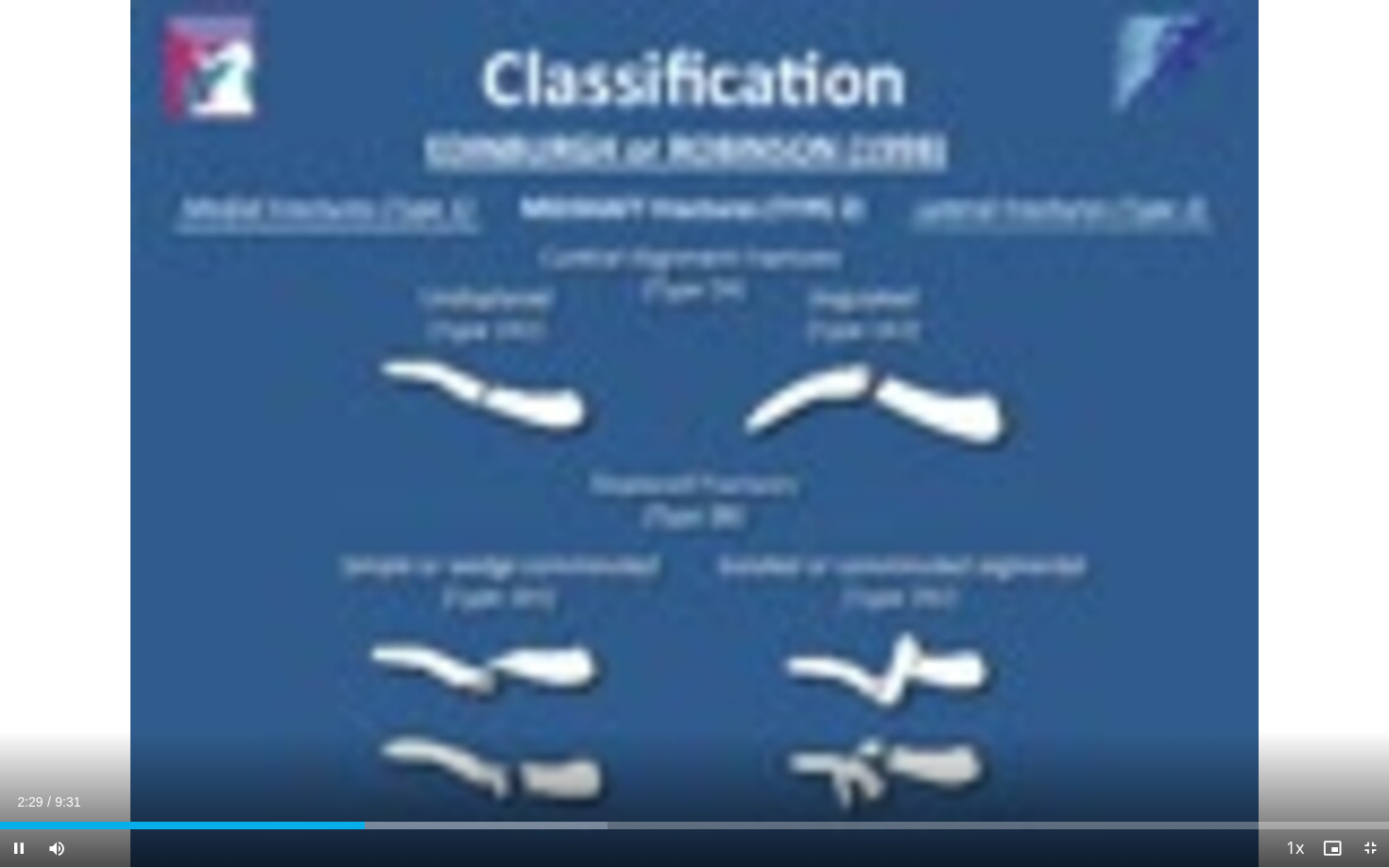 click on "Current Time  2:29 / Duration  9:31 Pause Skip Backward Skip Forward Mute Loaded :  43.77% 2:29 2:37 Stream Type  LIVE Seek to live, currently behind live LIVE   1x Playback Rate 0.5x 0.75x 1x , selected 1.25x 1.5x 1.75x 2x Chapters Chapters Descriptions descriptions off , selected Captions captions off , selected Audio Track en (Main) , selected Exit Fullscreen Enable picture-in-picture mode" at bounding box center (694, 848) 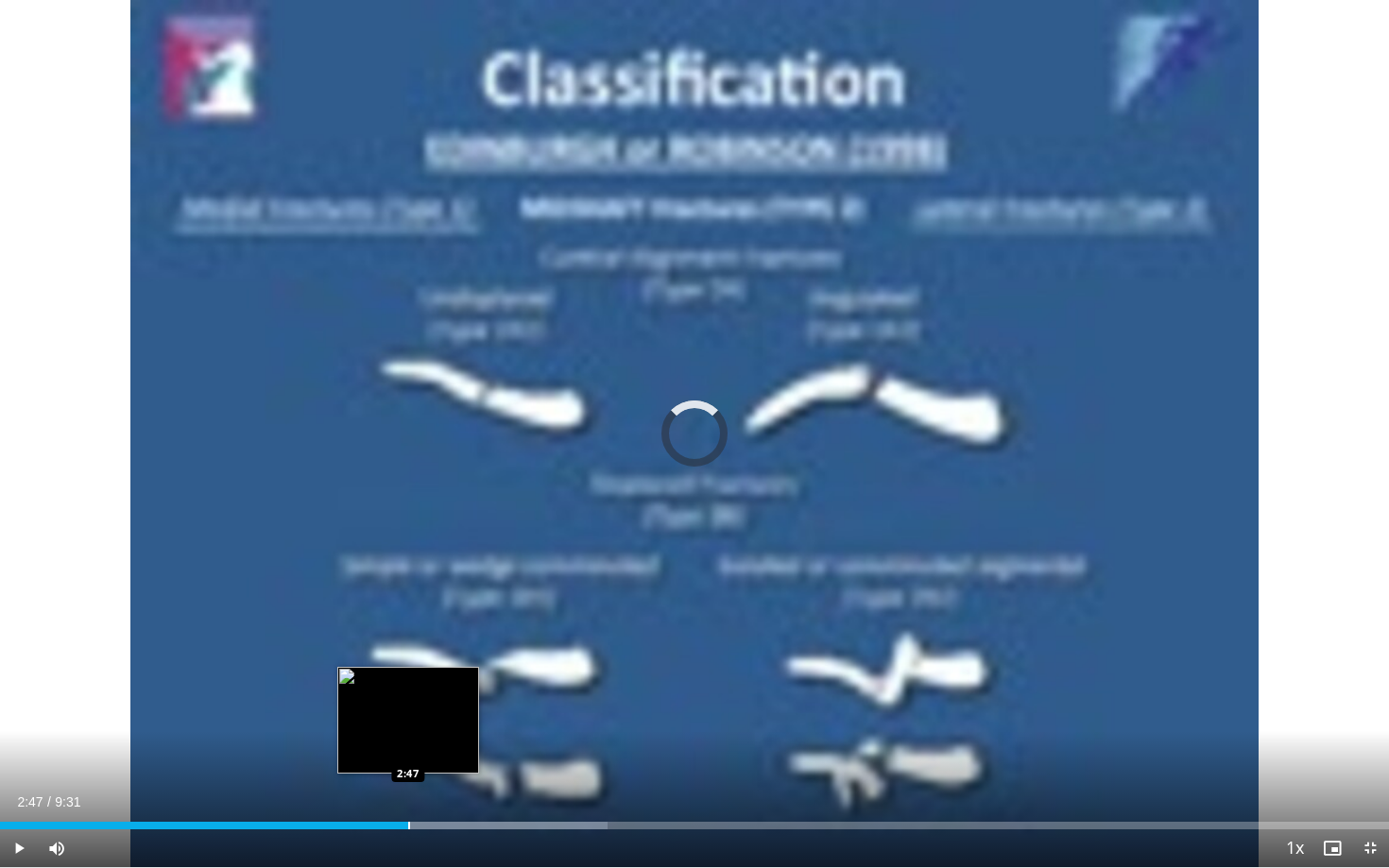 click at bounding box center (409, 825) 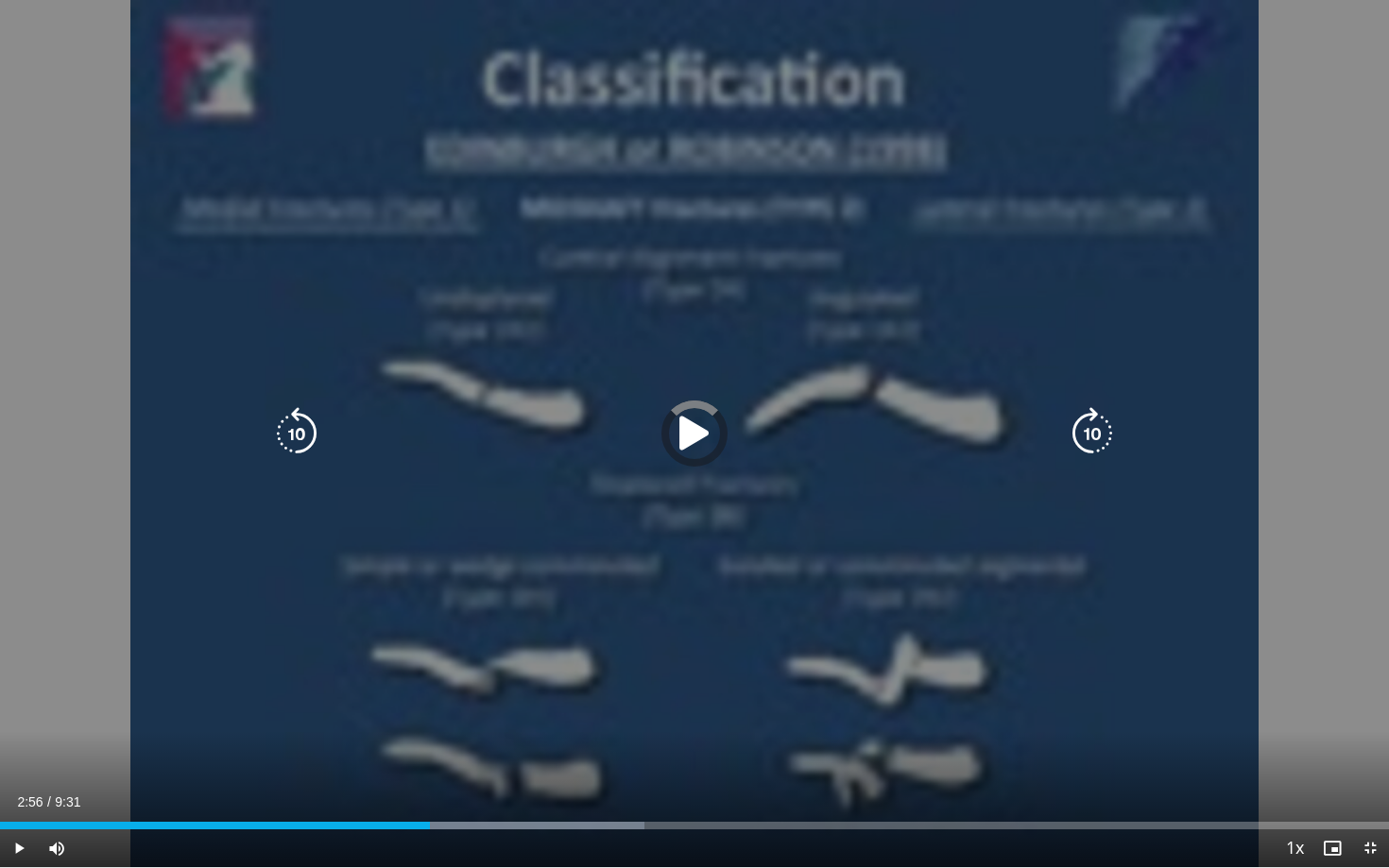 click at bounding box center (0, 0) 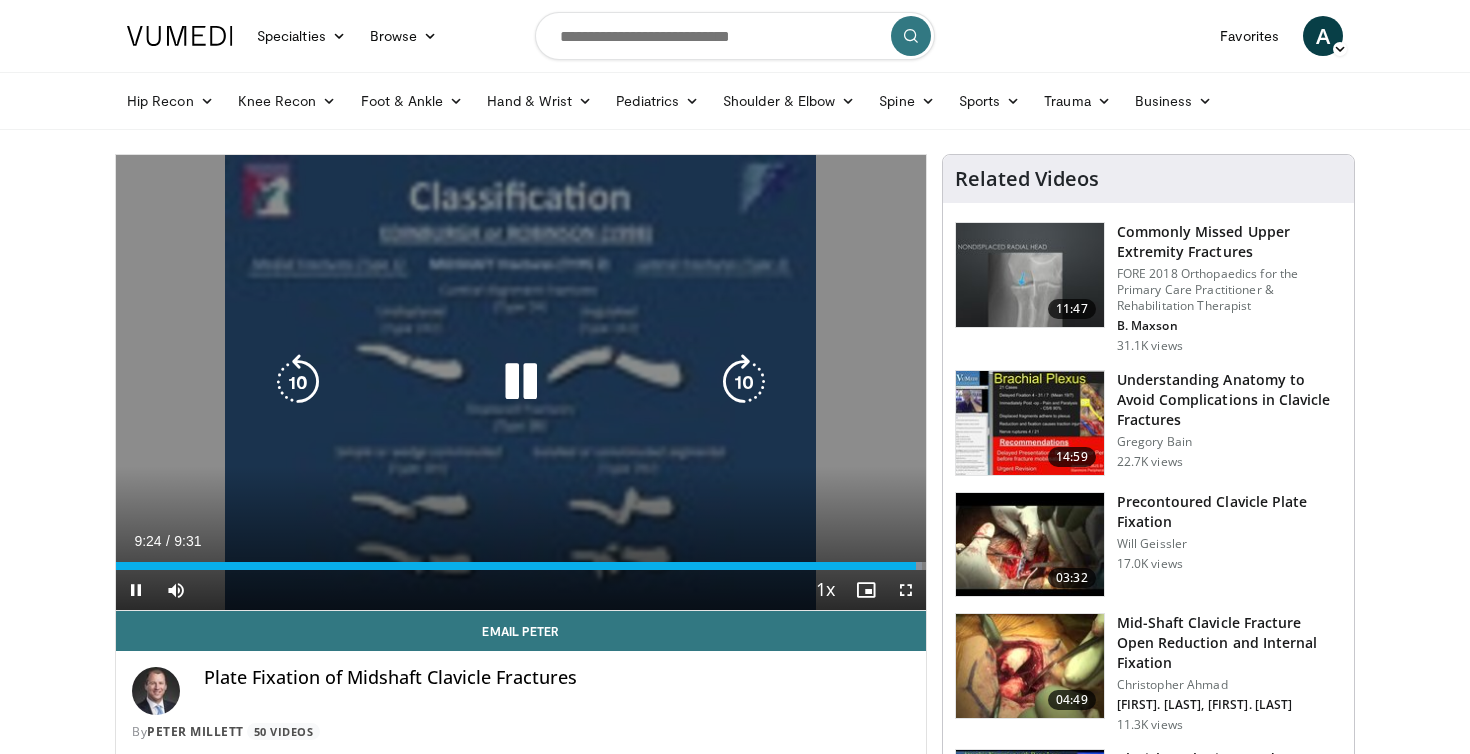 click at bounding box center [521, 382] 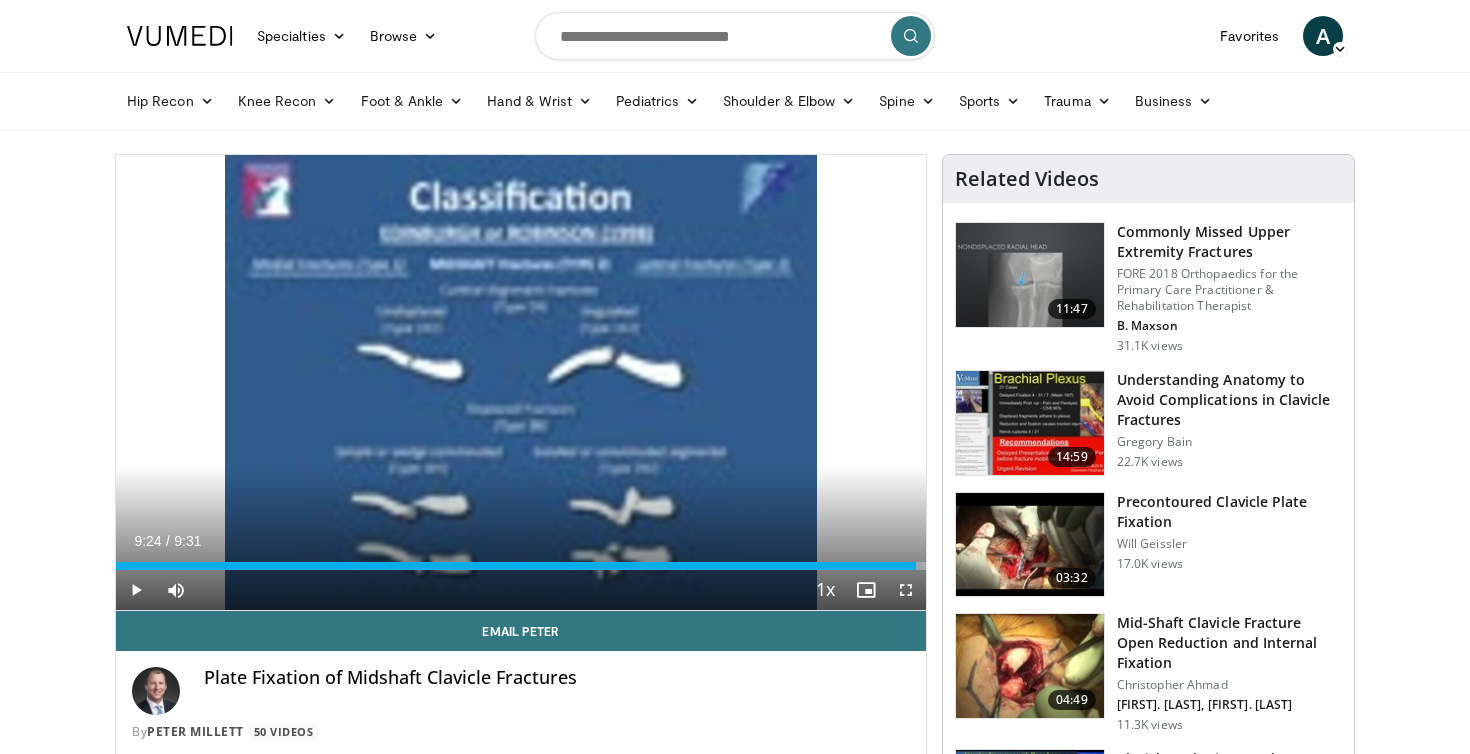 scroll, scrollTop: 0, scrollLeft: 0, axis: both 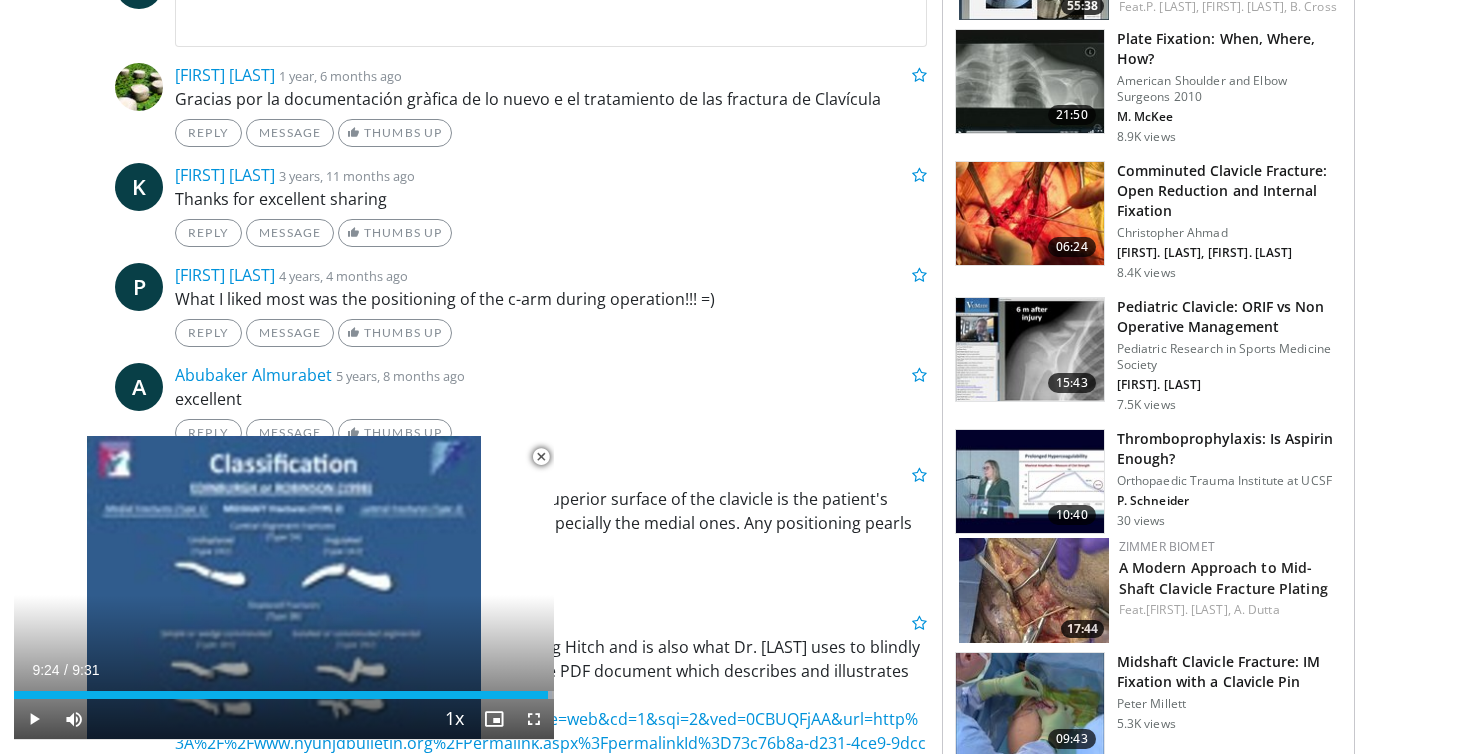 click at bounding box center (541, 457) 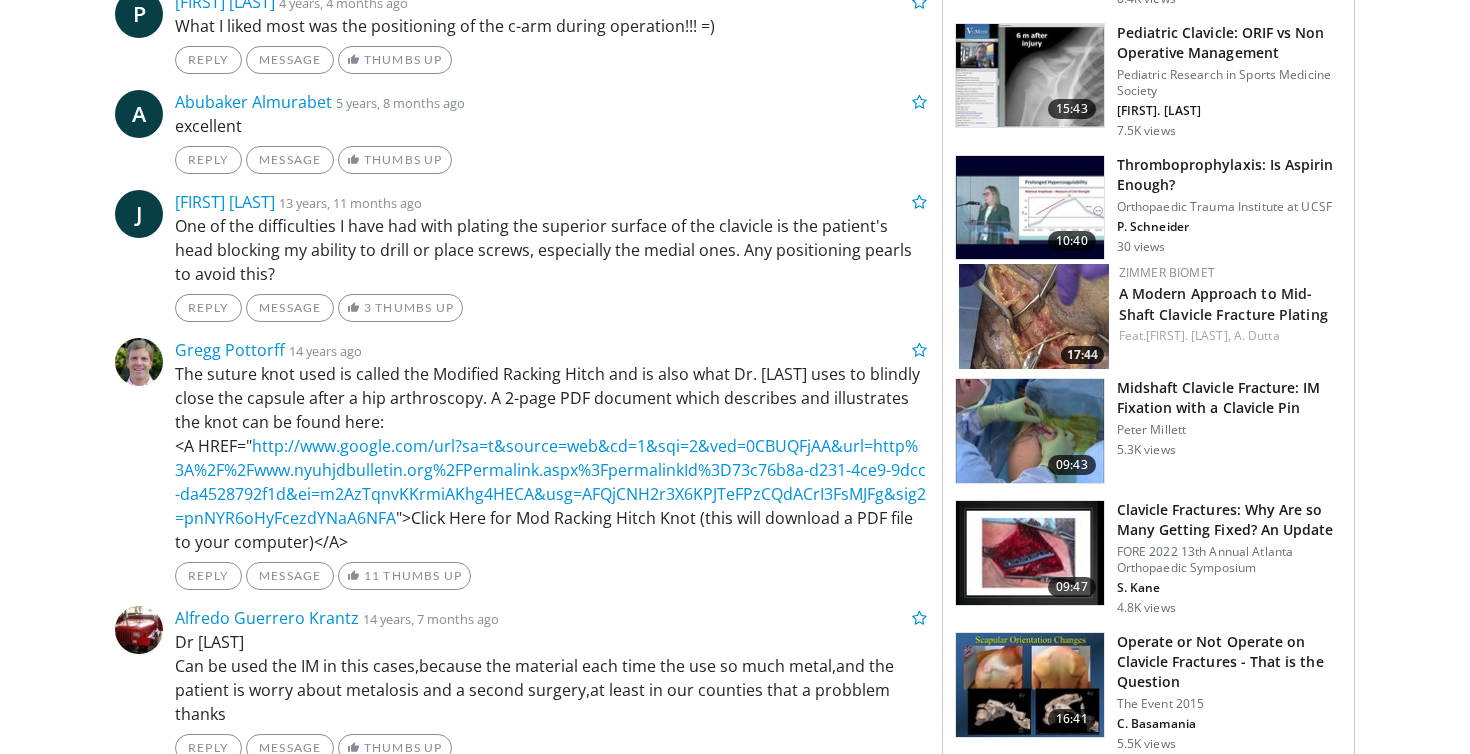scroll, scrollTop: 1360, scrollLeft: 0, axis: vertical 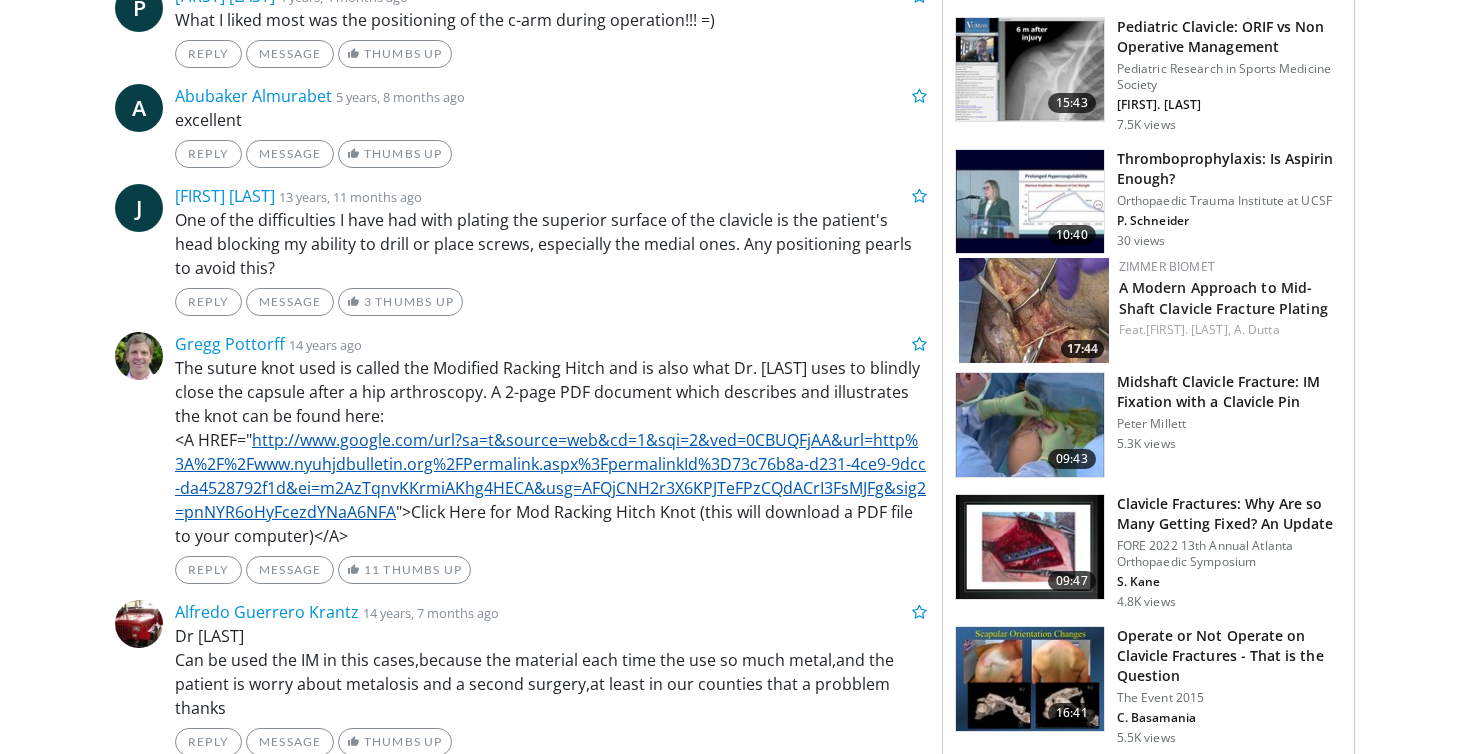 click on "http://www.google.com/url?sa=t&source=web&cd=1&sqi=2&ved=0CBUQFjAA&url=http%3A%2F%2Fwww.nyuhjdbulletin.org%2FPermalink.aspx%3FpermalinkId%3D73c76b8a-d231-4ce9-9dcc-da4528792f1d&ei=m2AzTqnvKKrmiAKhg4HECA&usg=AFQjCNH2r3X6KPJTeFPzCQdACrI3FsMJFg&sig2=pnNYR6oHyFcezdYNaA6NFA" at bounding box center [550, 476] 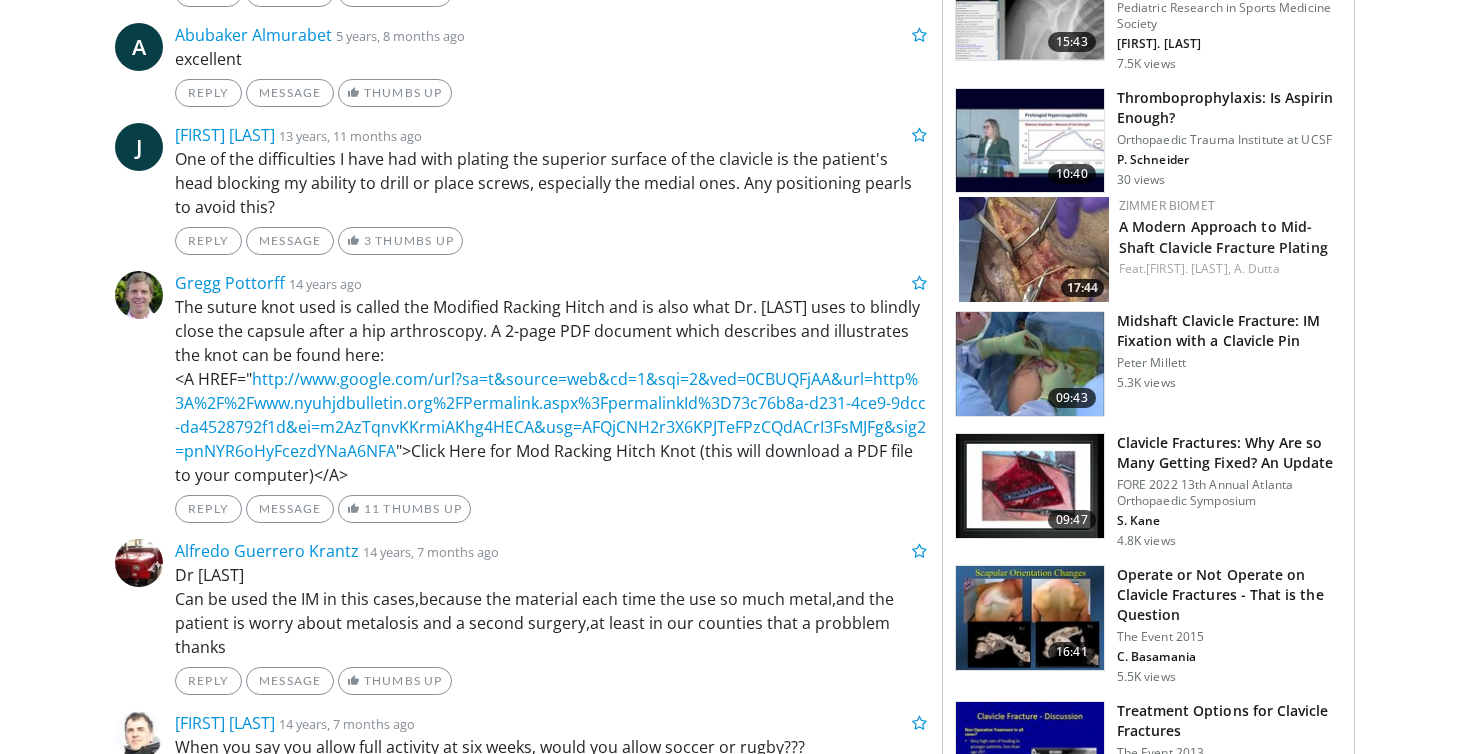 scroll, scrollTop: 1443, scrollLeft: 0, axis: vertical 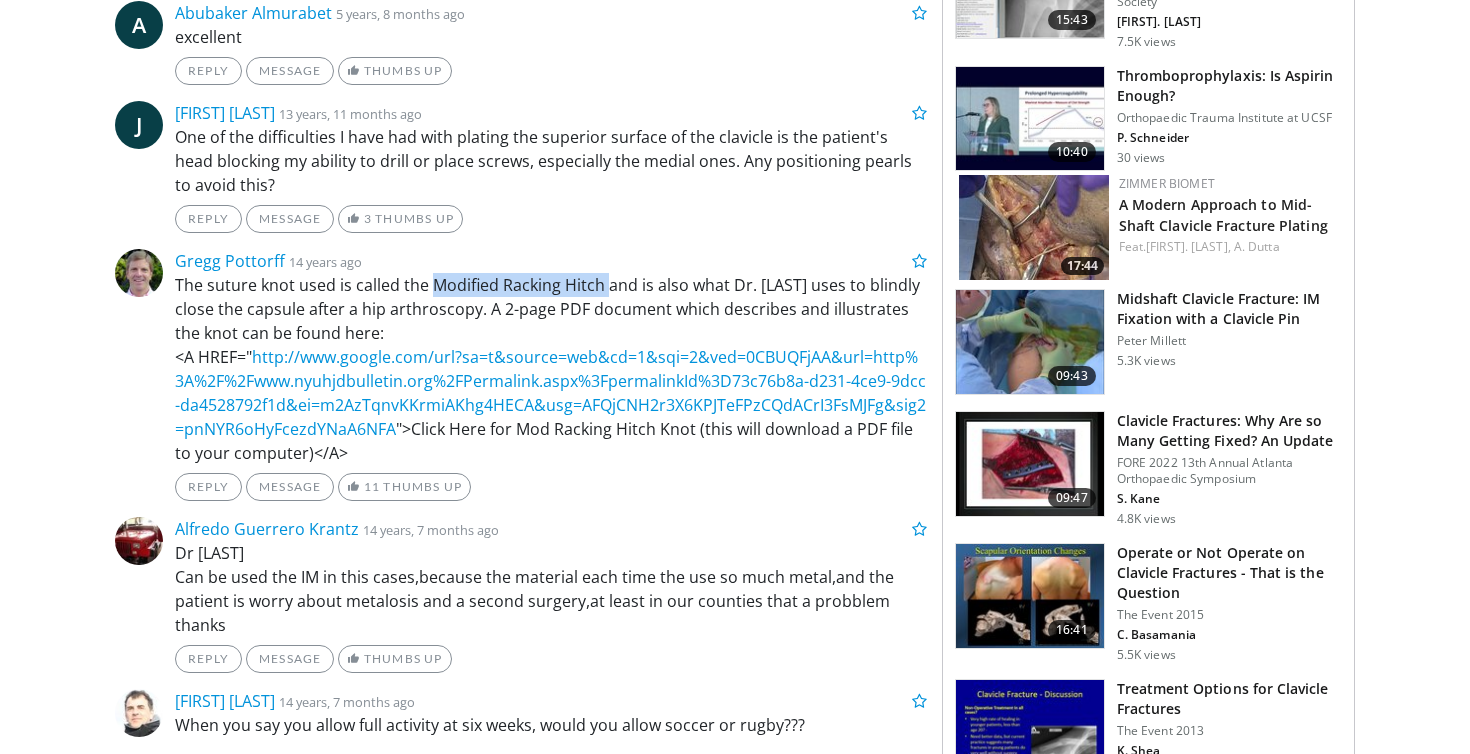 drag, startPoint x: 433, startPoint y: 285, endPoint x: 601, endPoint y: 282, distance: 168.02678 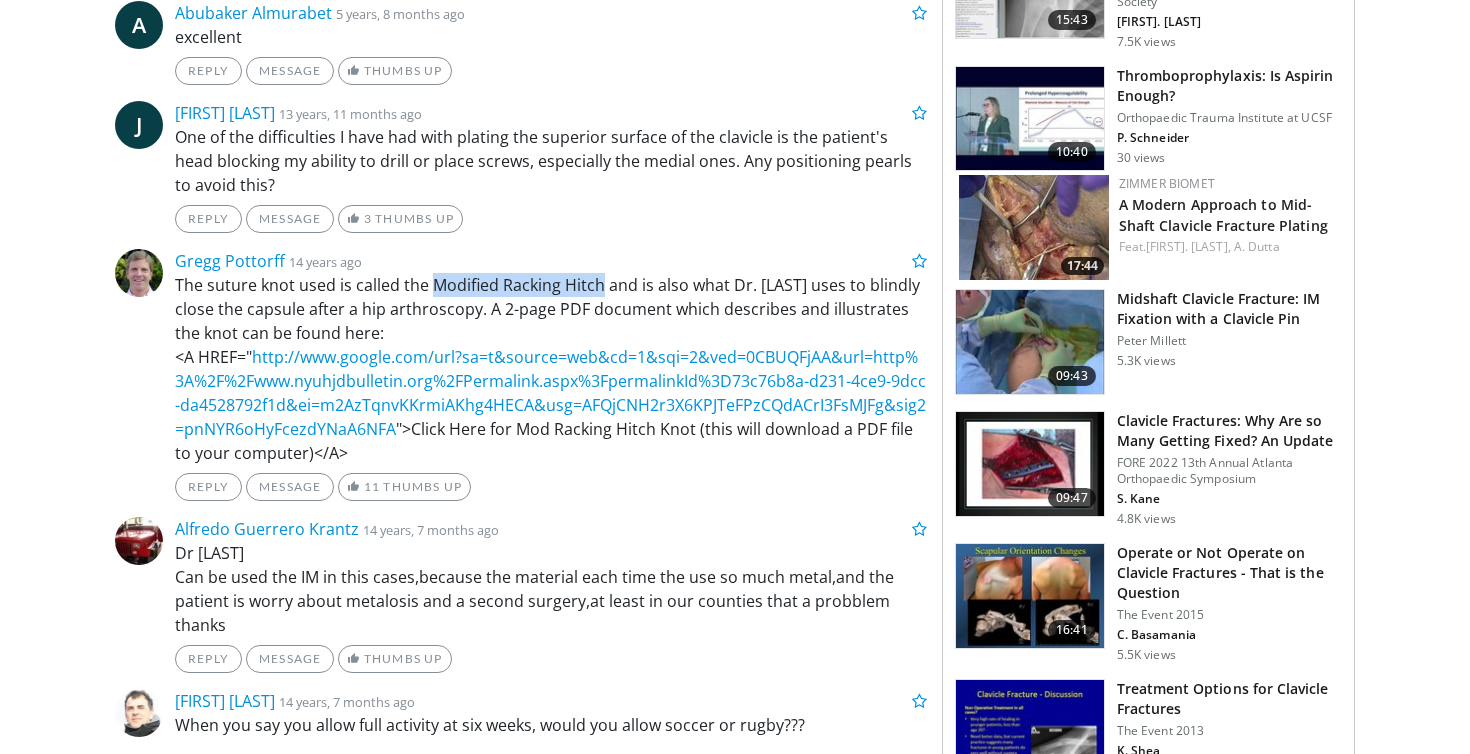copy on "Modified Racking Hitch" 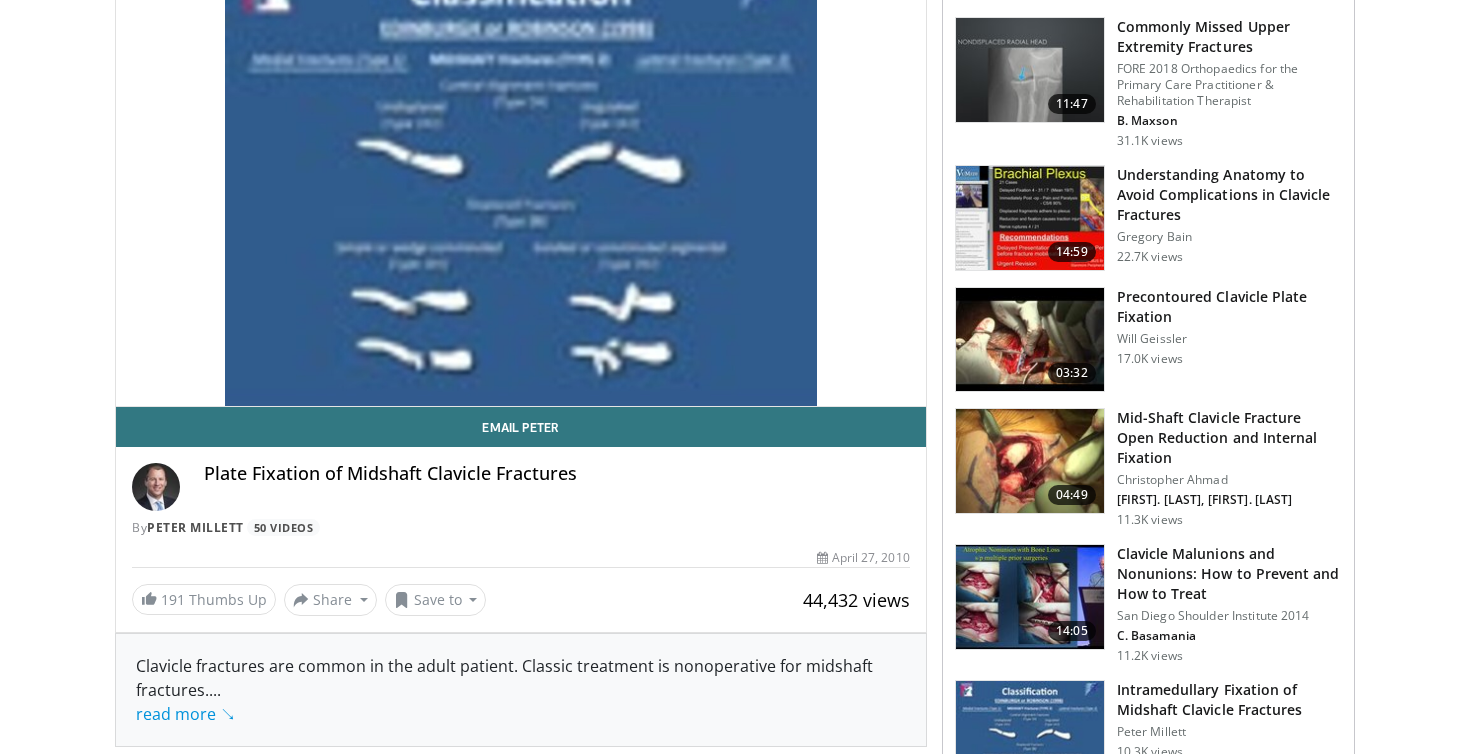 scroll, scrollTop: 157, scrollLeft: 0, axis: vertical 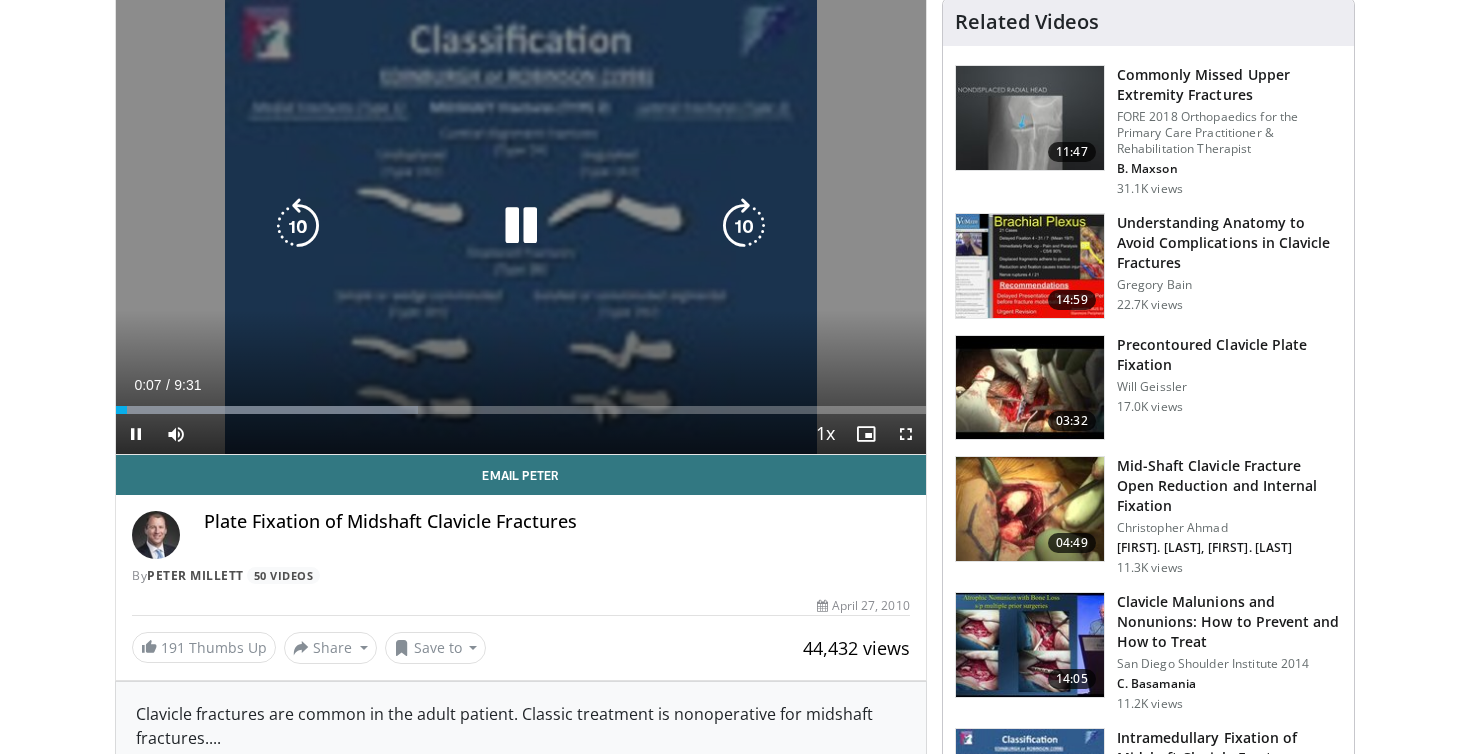 click on "10 seconds
Tap to unmute" at bounding box center (521, 226) 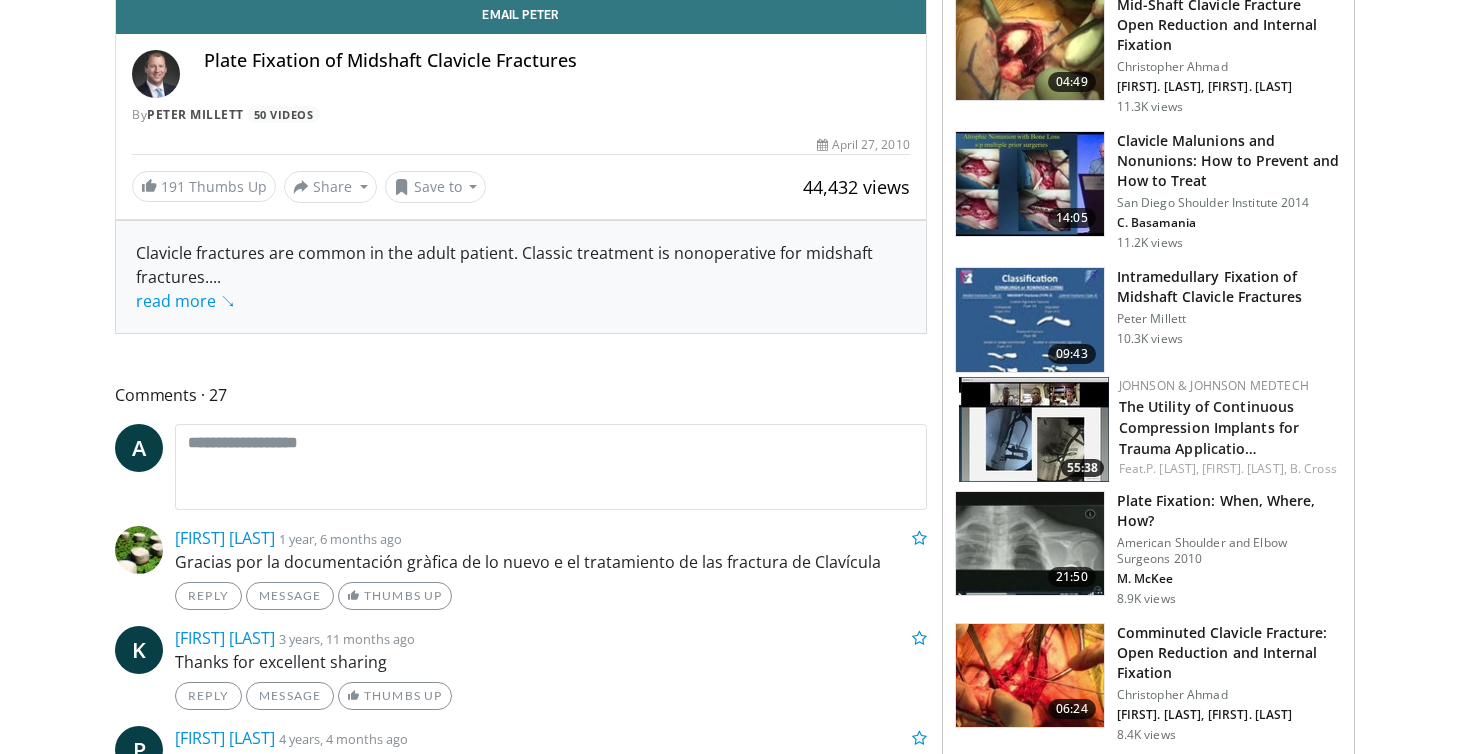 scroll, scrollTop: 617, scrollLeft: 0, axis: vertical 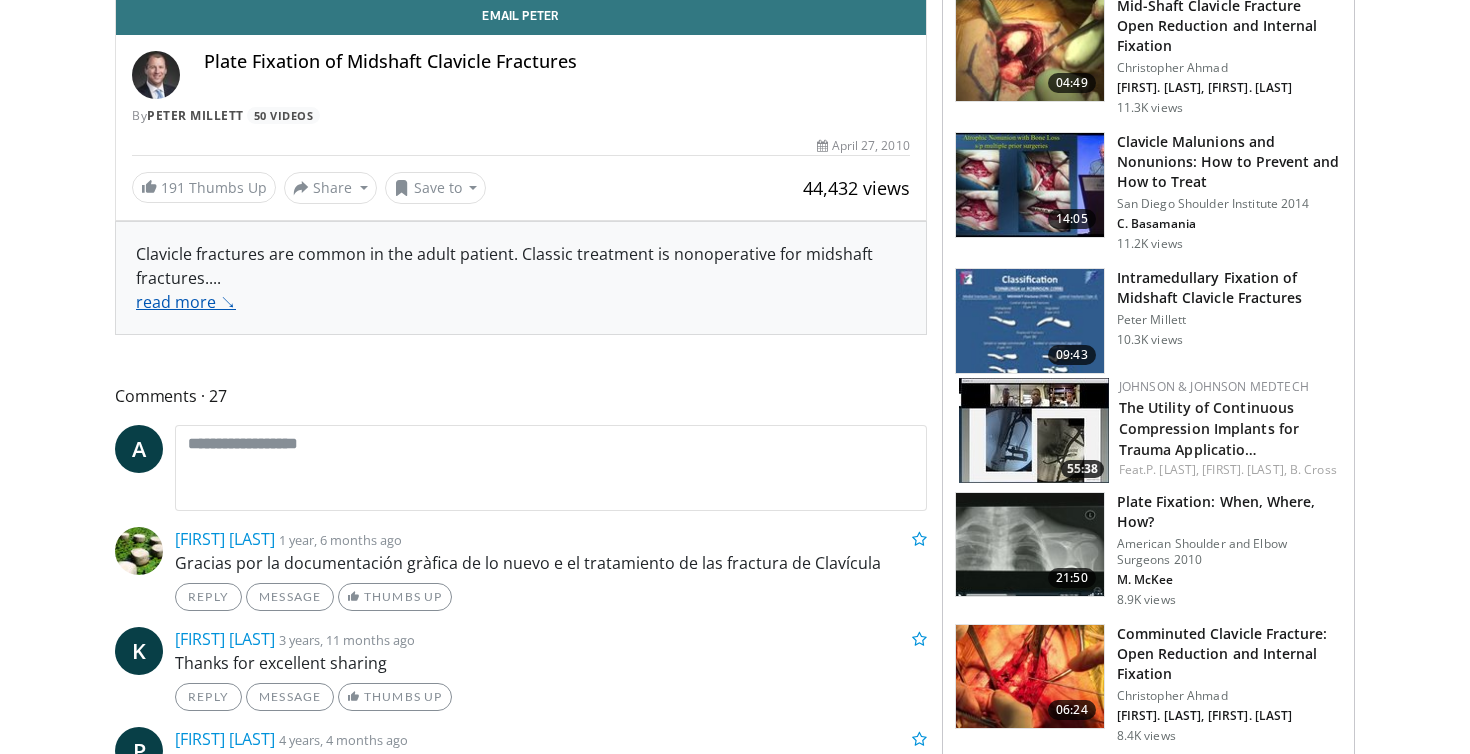 click on "read more ↘" at bounding box center [186, 302] 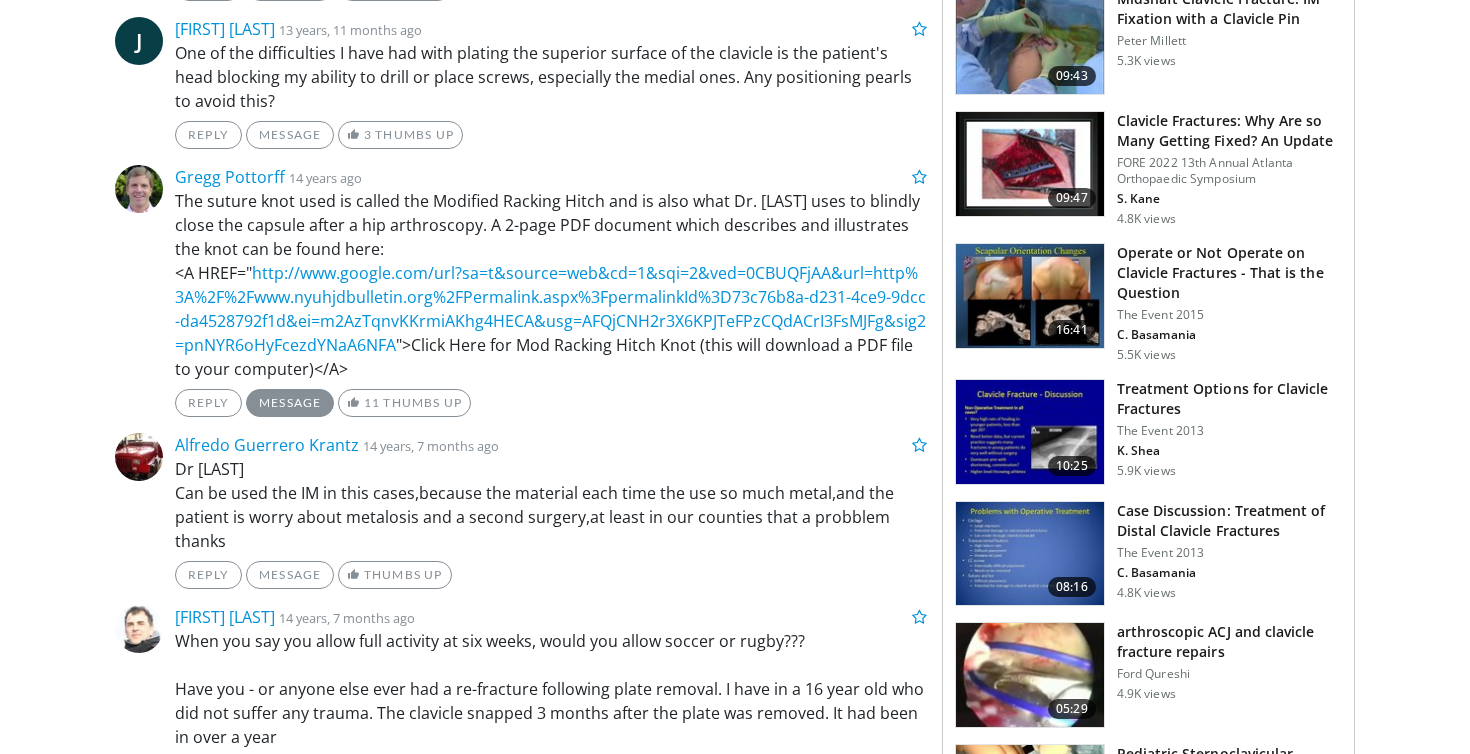 scroll, scrollTop: 1742, scrollLeft: 0, axis: vertical 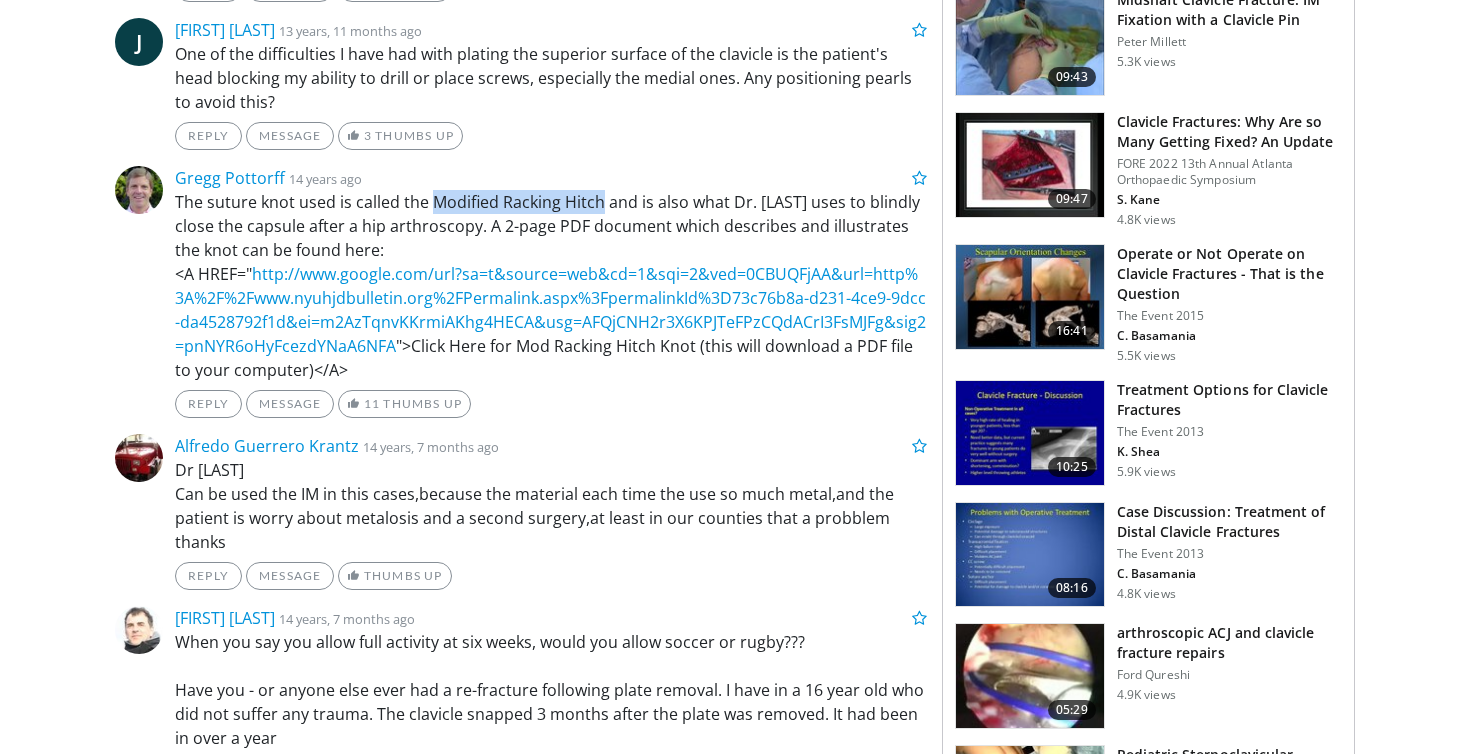 drag, startPoint x: 435, startPoint y: 205, endPoint x: 599, endPoint y: 199, distance: 164.10973 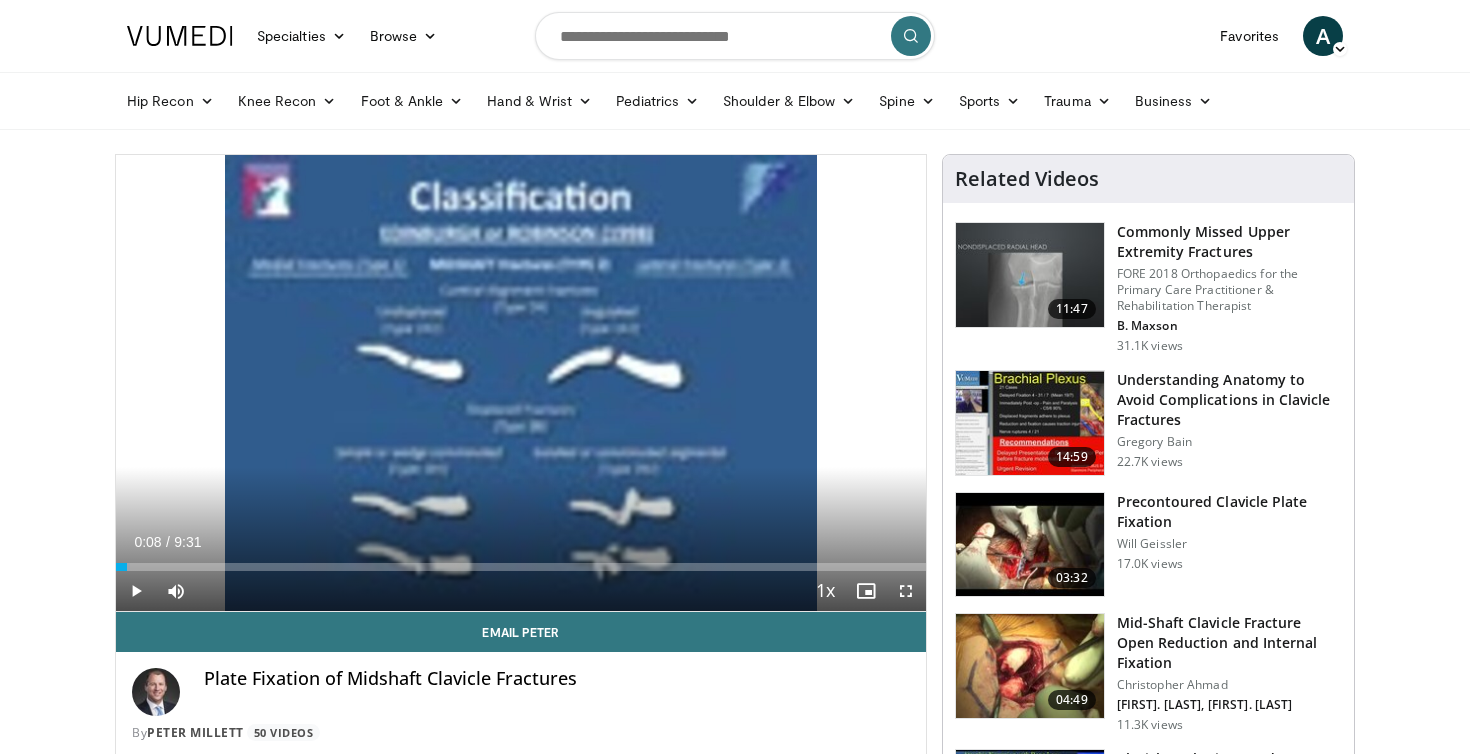 scroll, scrollTop: 0, scrollLeft: 0, axis: both 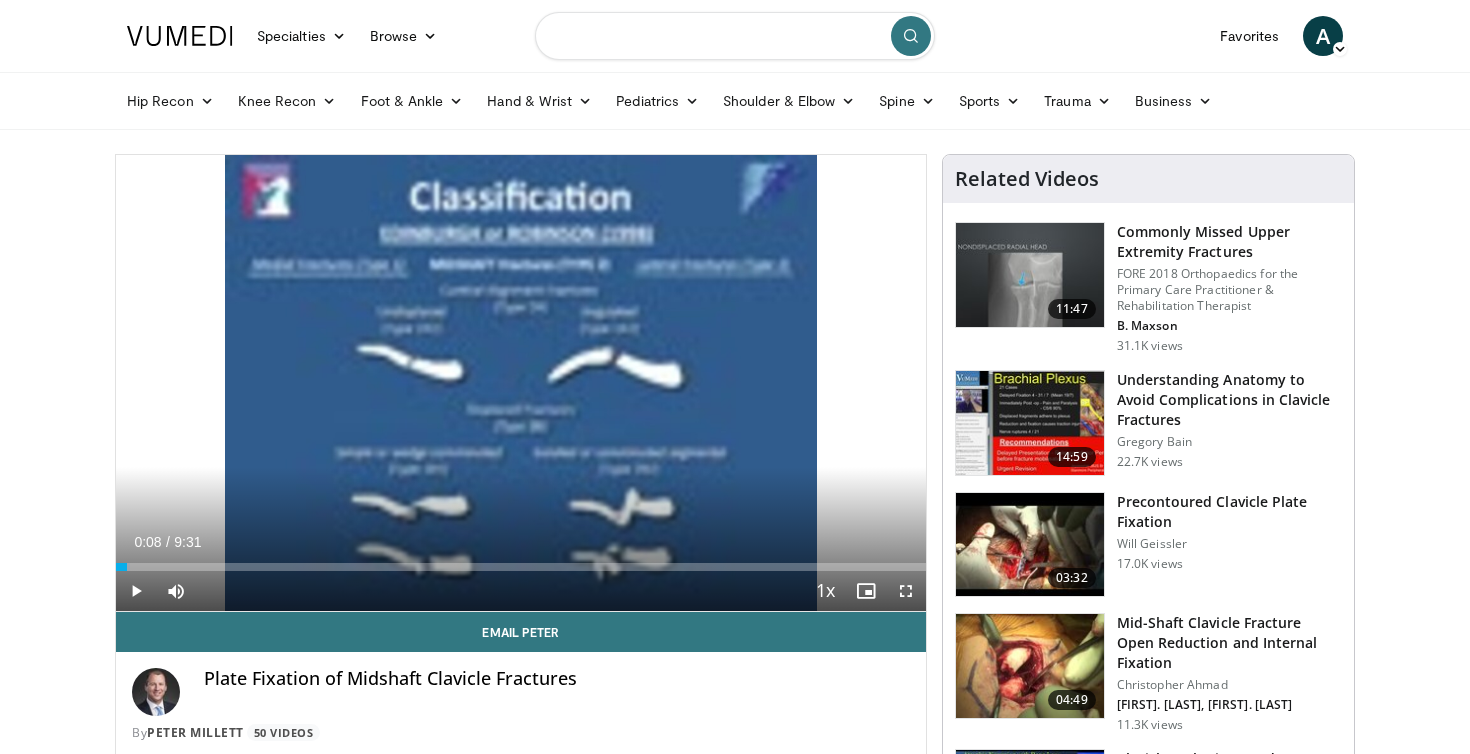 click at bounding box center (735, 36) 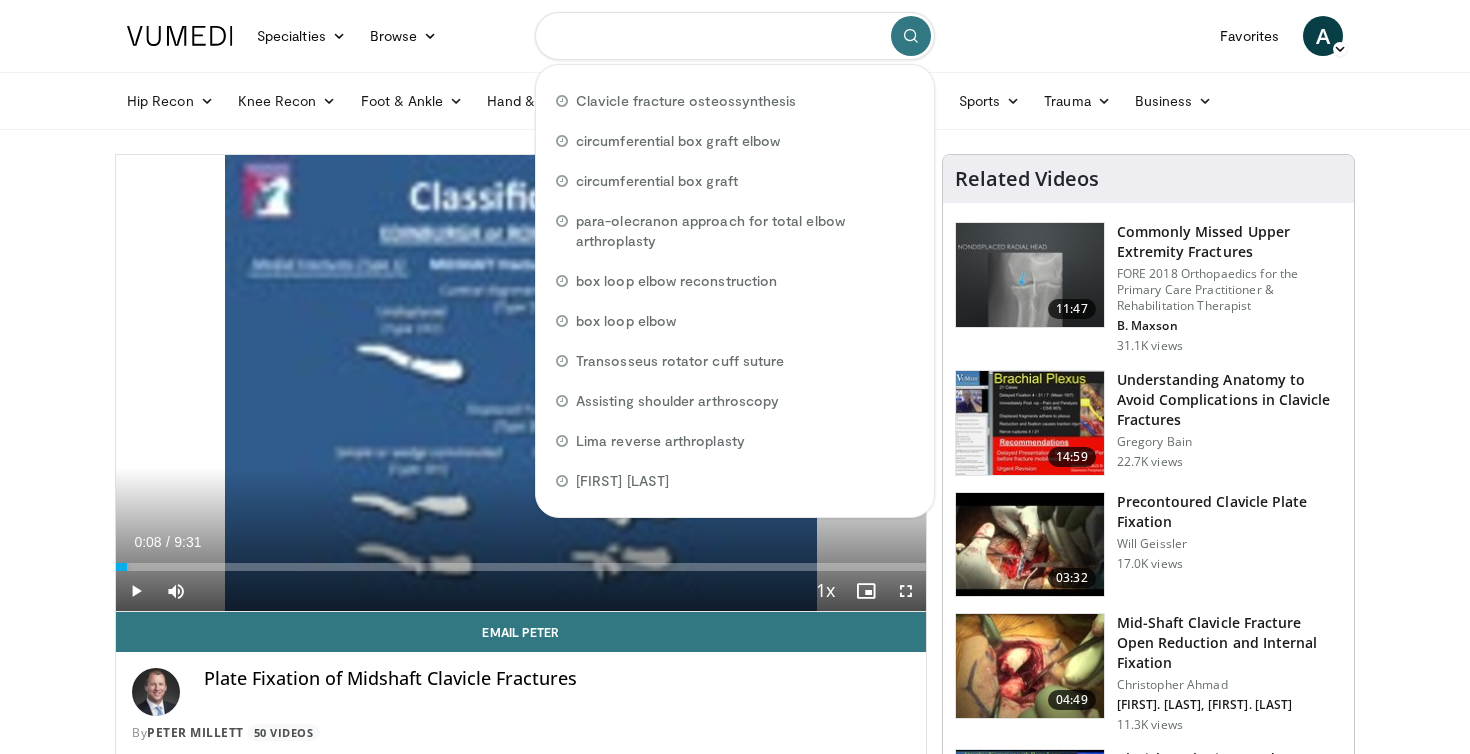 paste on "**********" 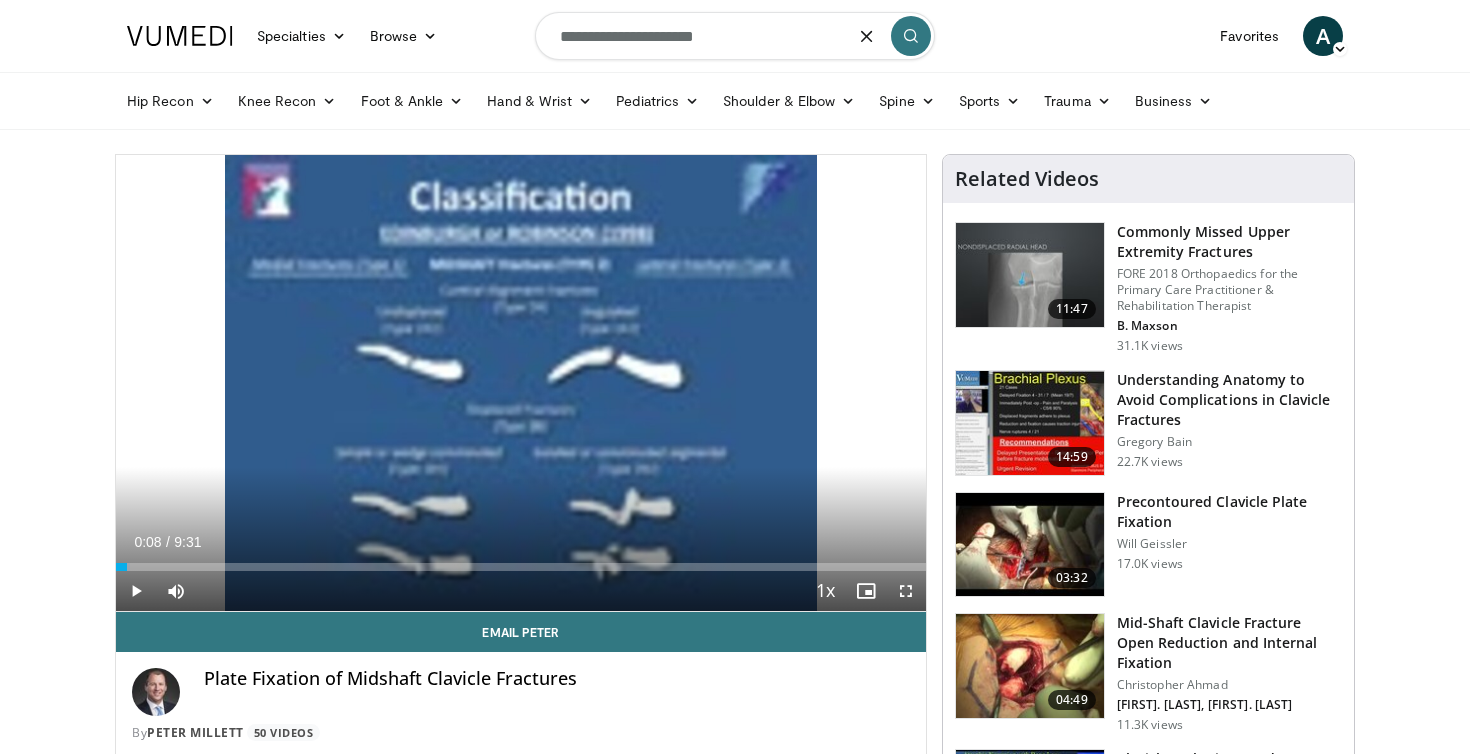 type on "**********" 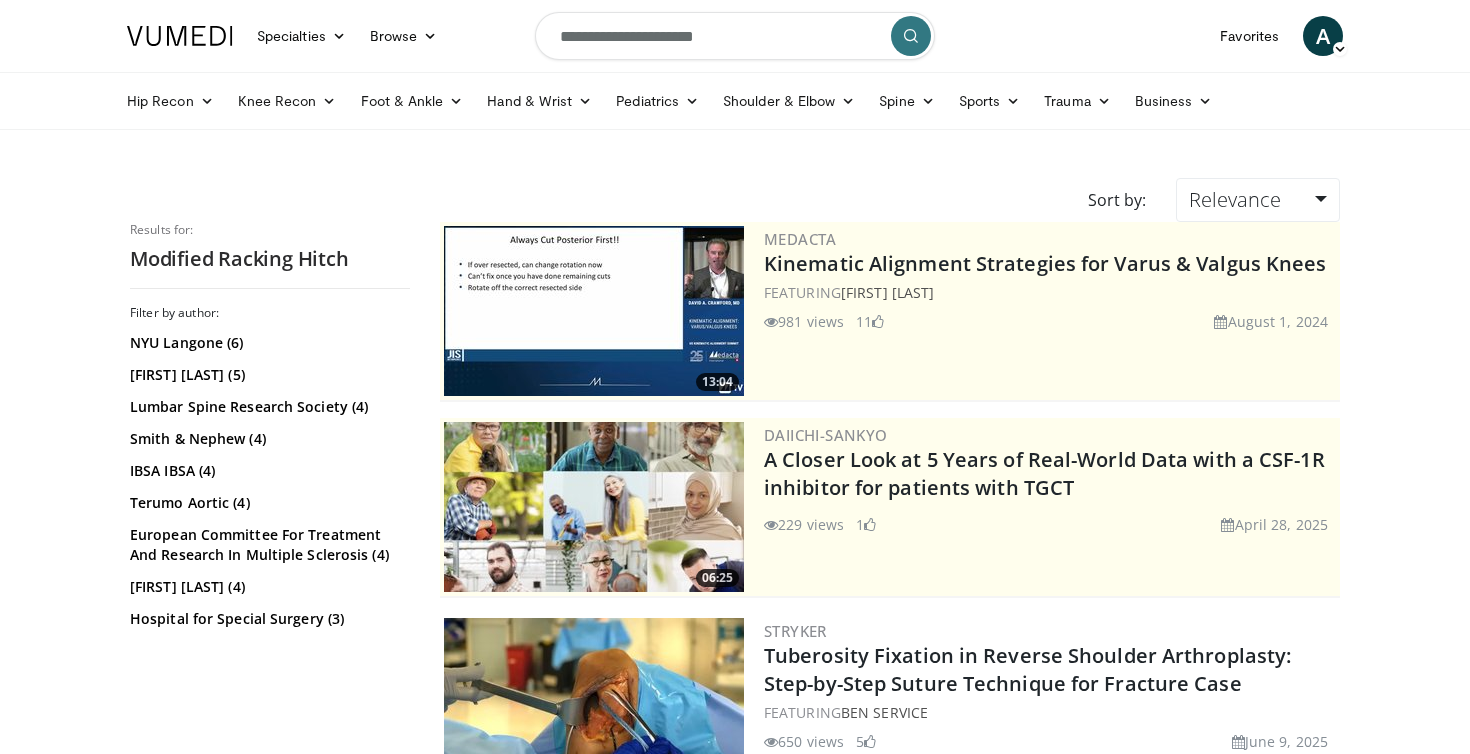 scroll, scrollTop: 0, scrollLeft: 0, axis: both 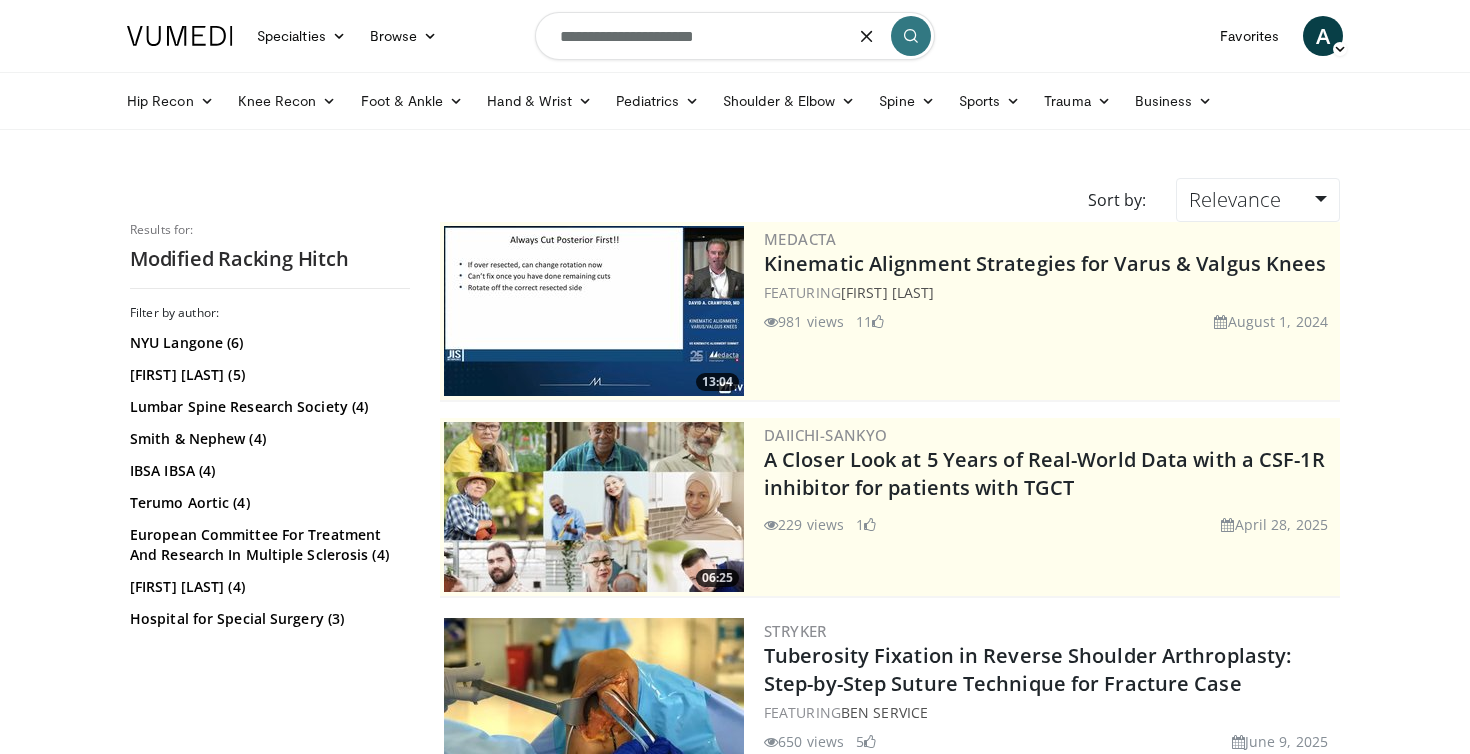 click on "**********" at bounding box center [735, 36] 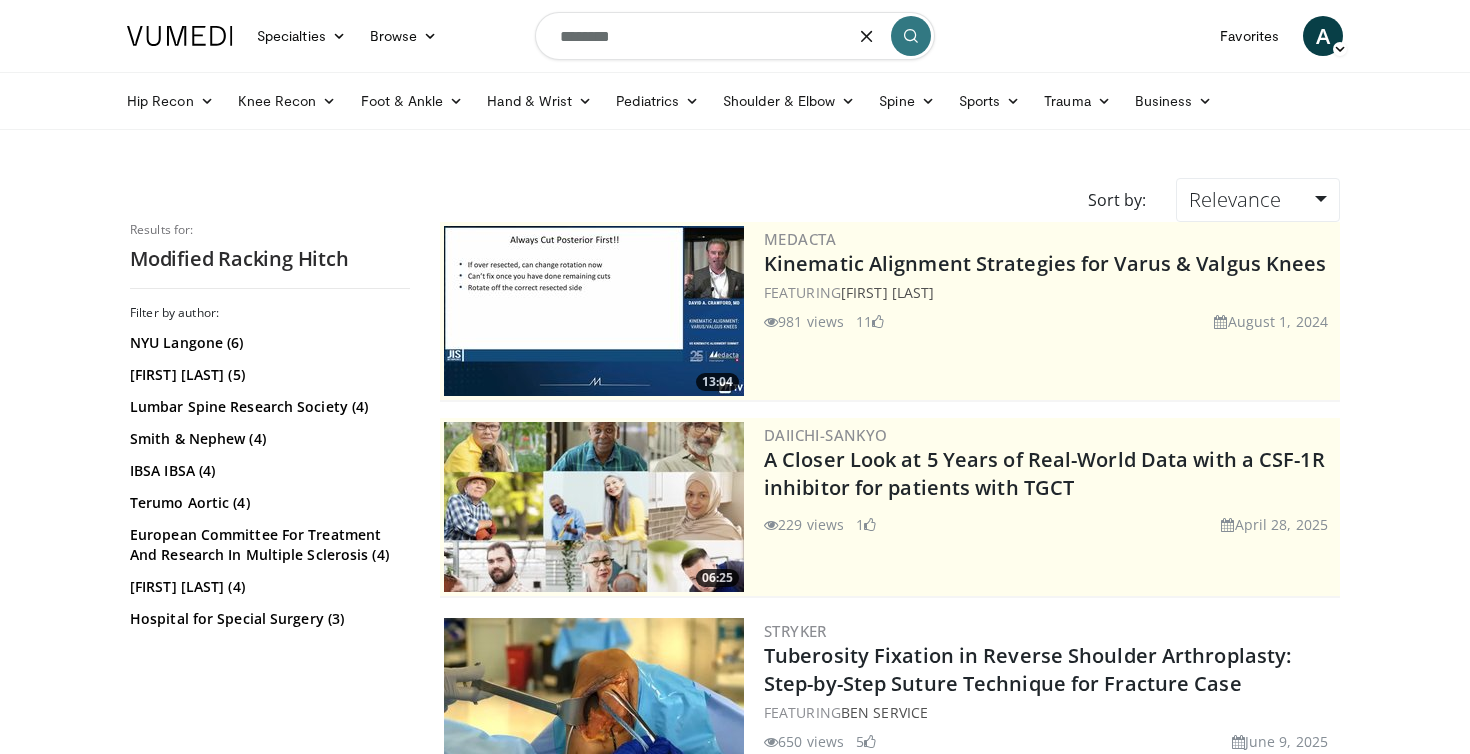 type on "*********" 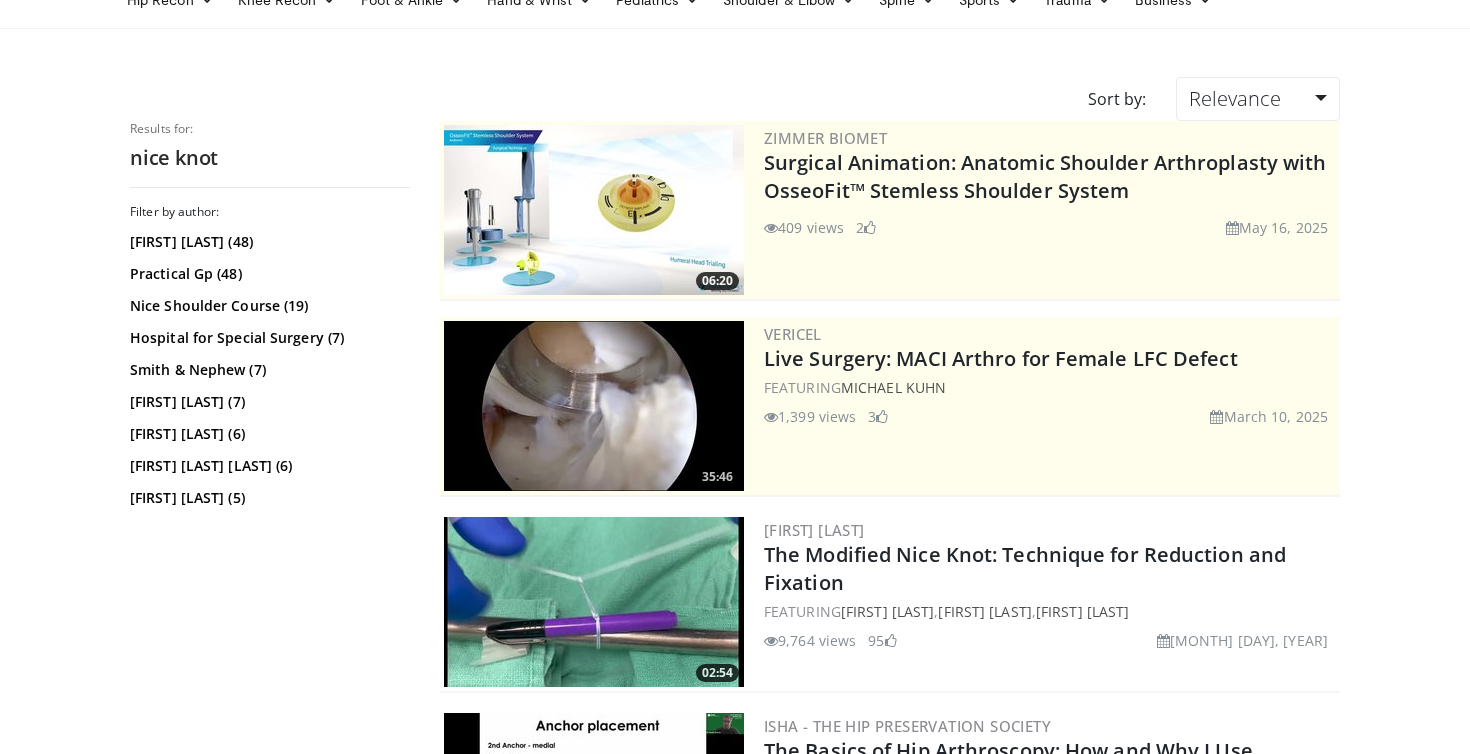 scroll, scrollTop: 212, scrollLeft: 0, axis: vertical 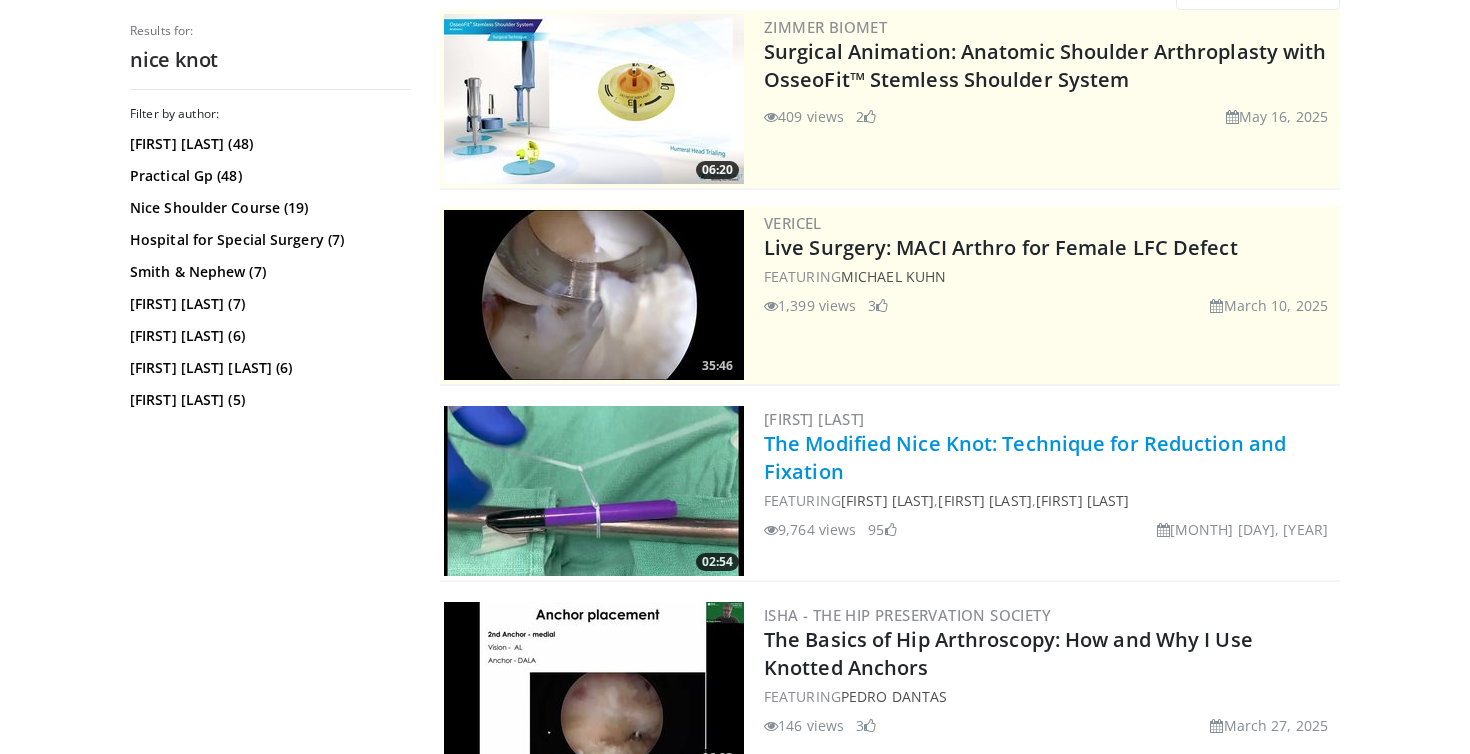 click on "The Modified Nice Knot: Technique for Reduction and Fixation" at bounding box center [1025, 457] 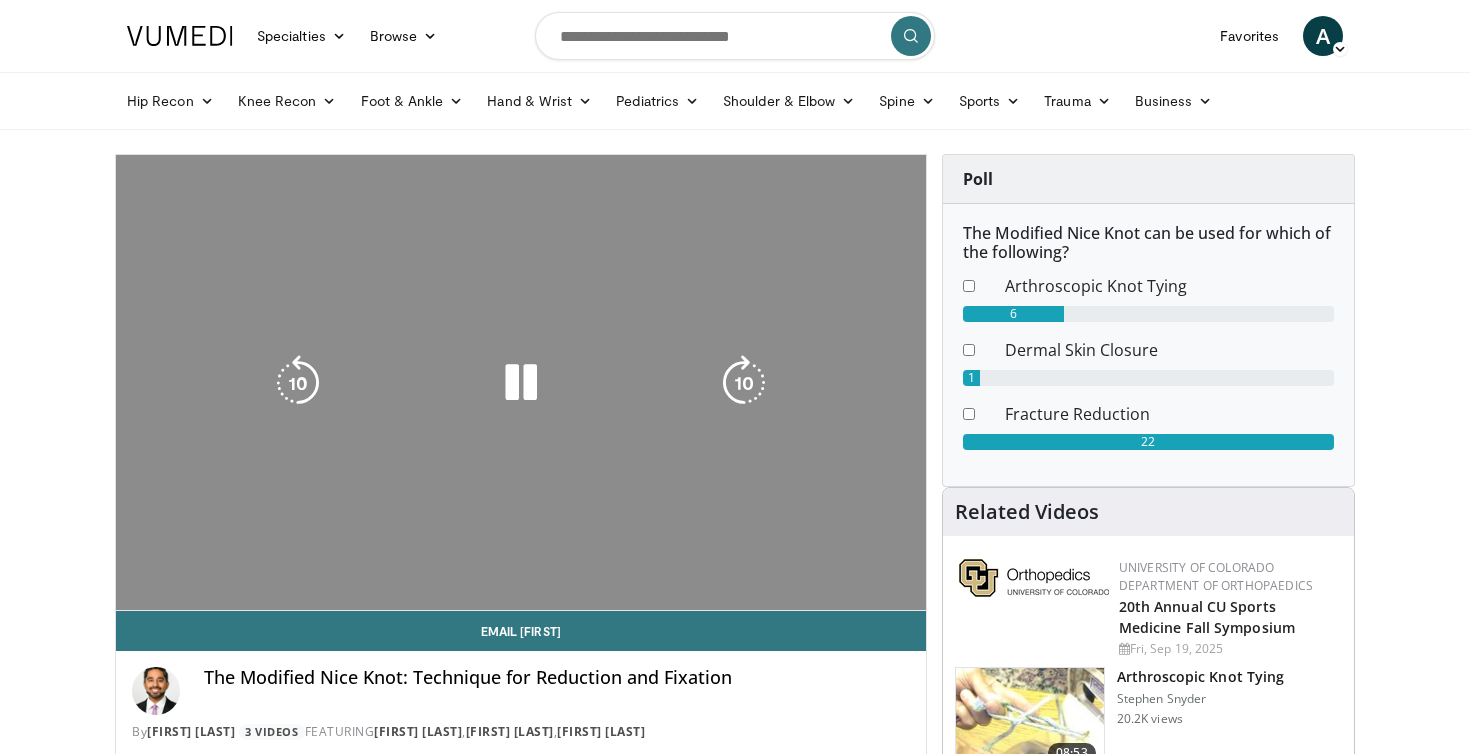 scroll, scrollTop: 0, scrollLeft: 0, axis: both 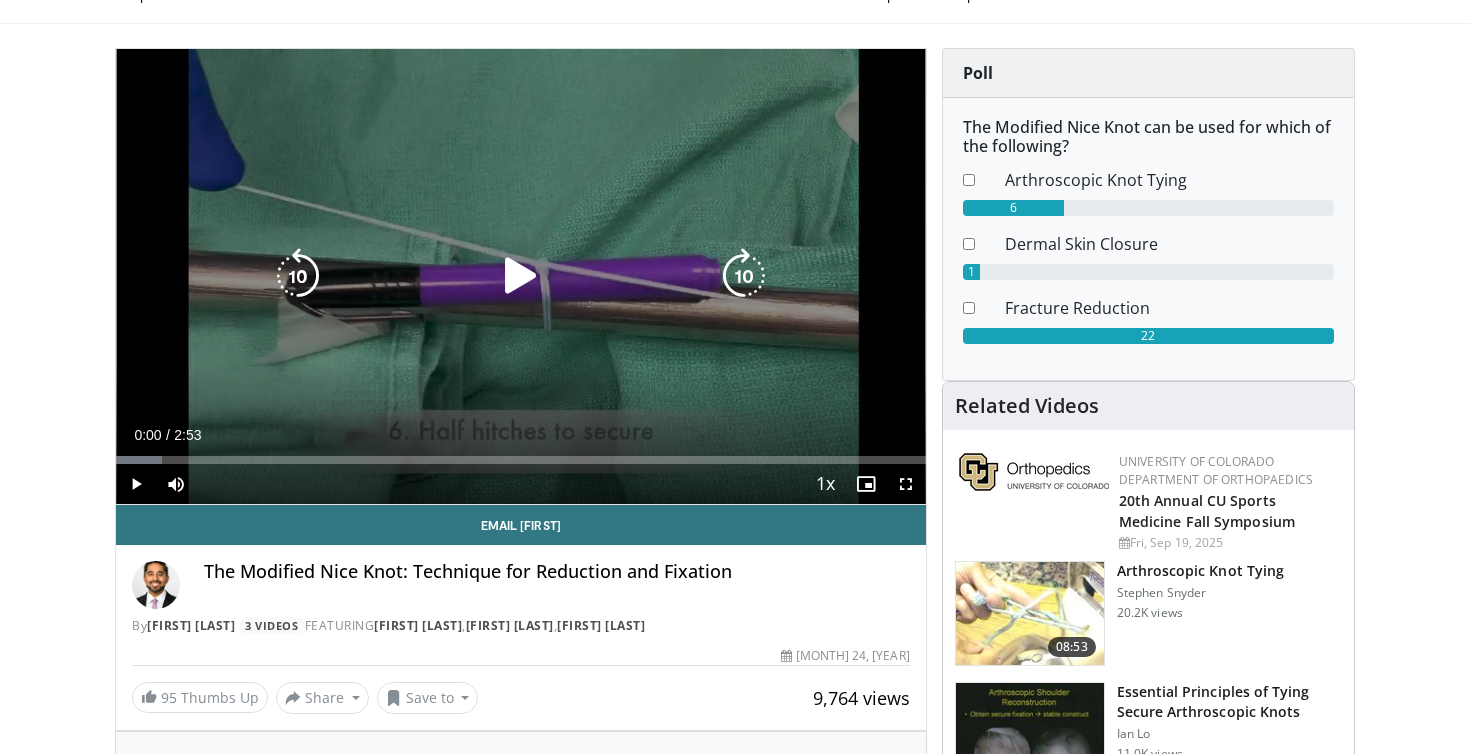 click at bounding box center [521, 276] 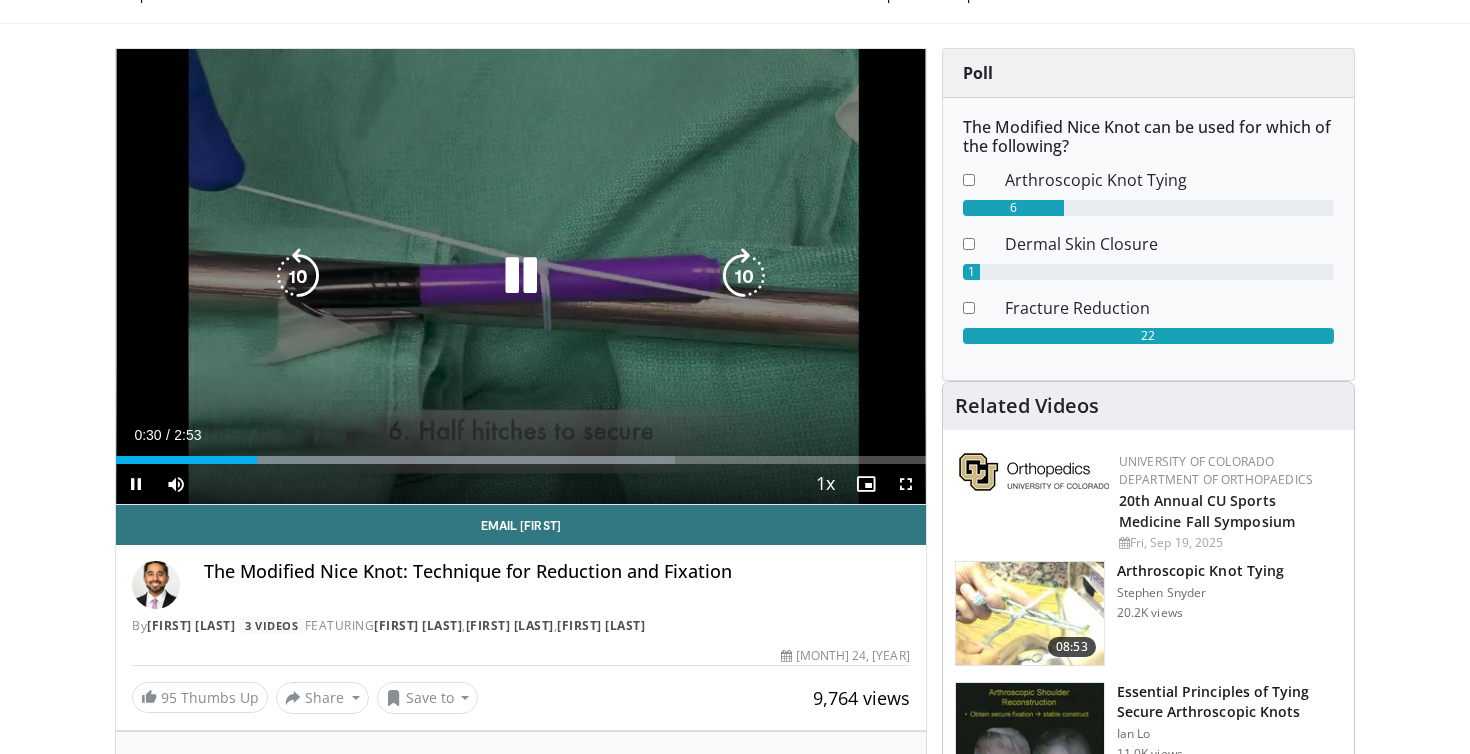 click on "10 seconds
Tap to unmute" at bounding box center [521, 276] 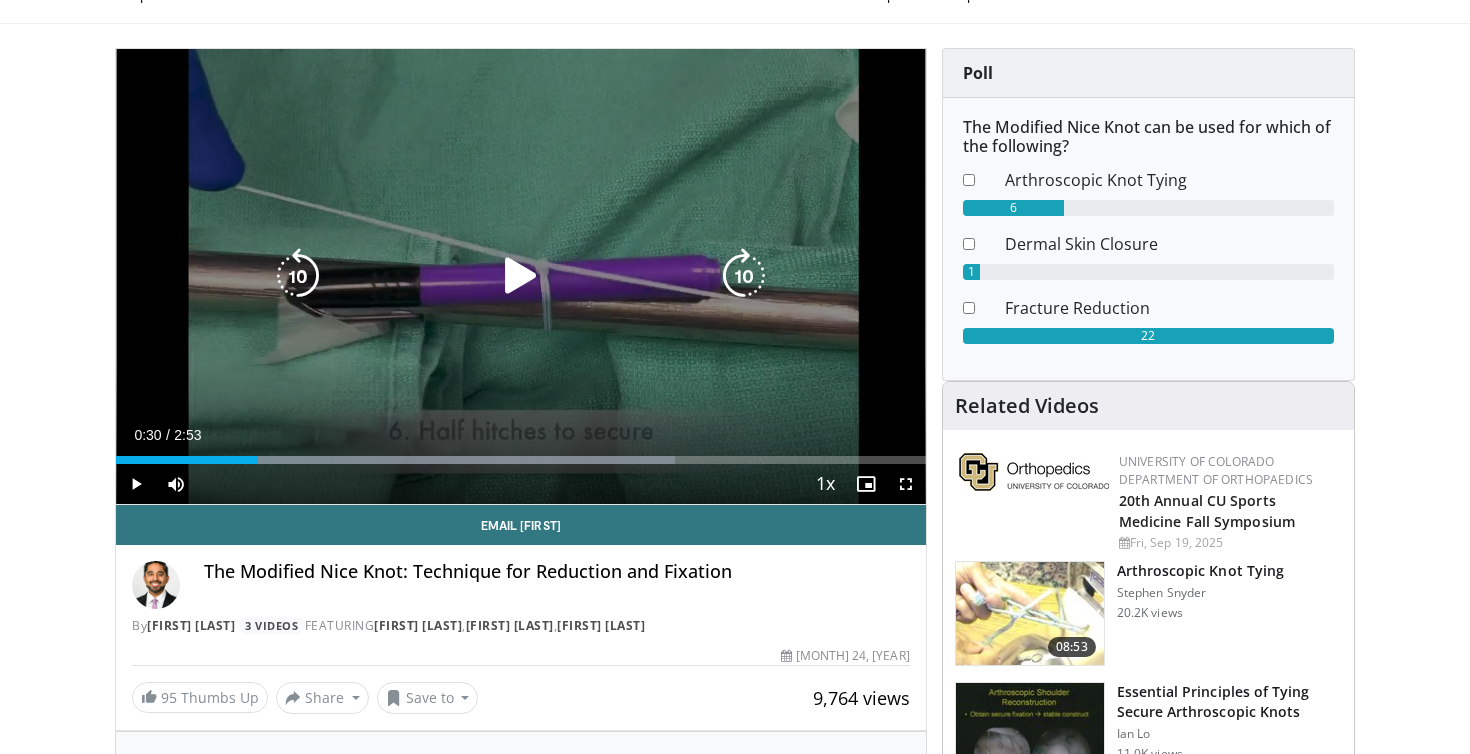 click on "10 seconds
Tap to unmute" at bounding box center [521, 276] 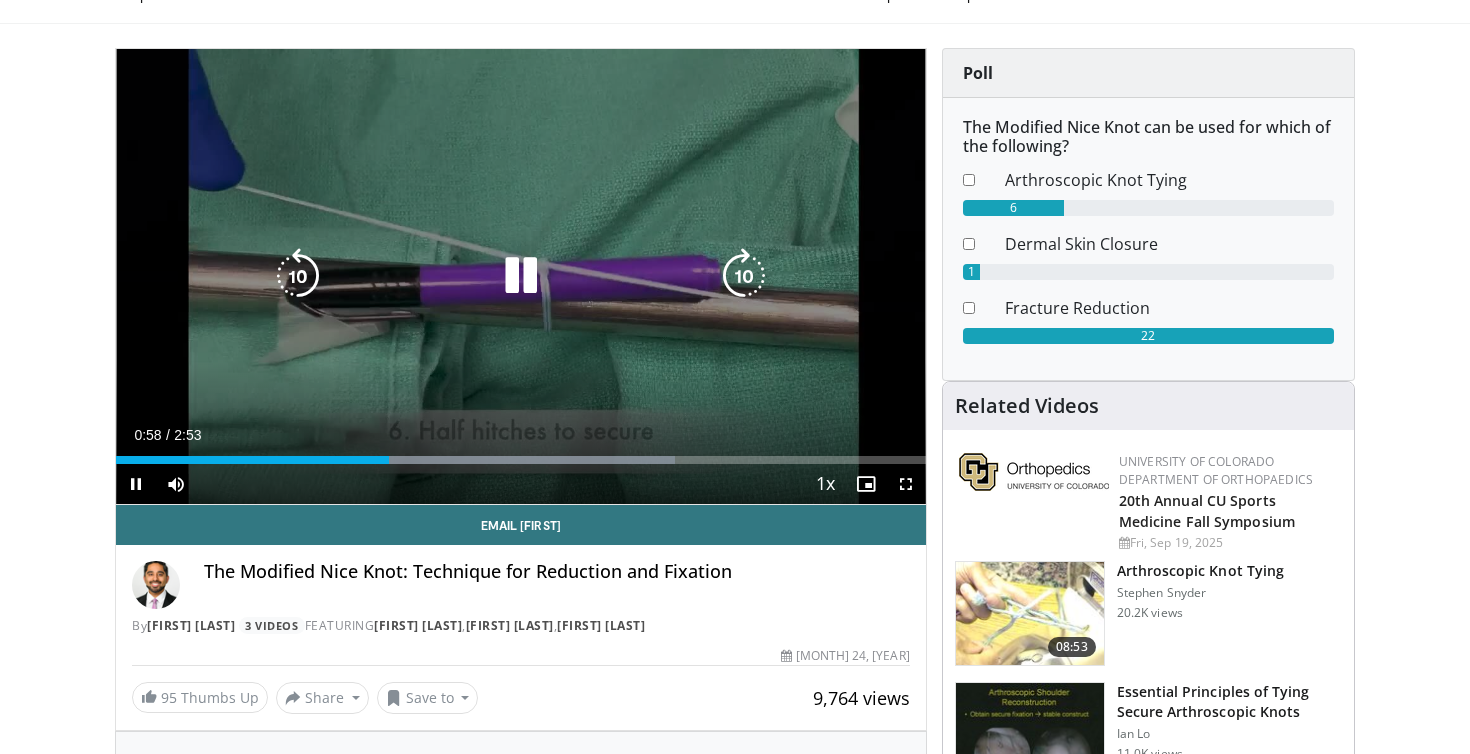 click on "10 seconds
Tap to unmute" at bounding box center [521, 276] 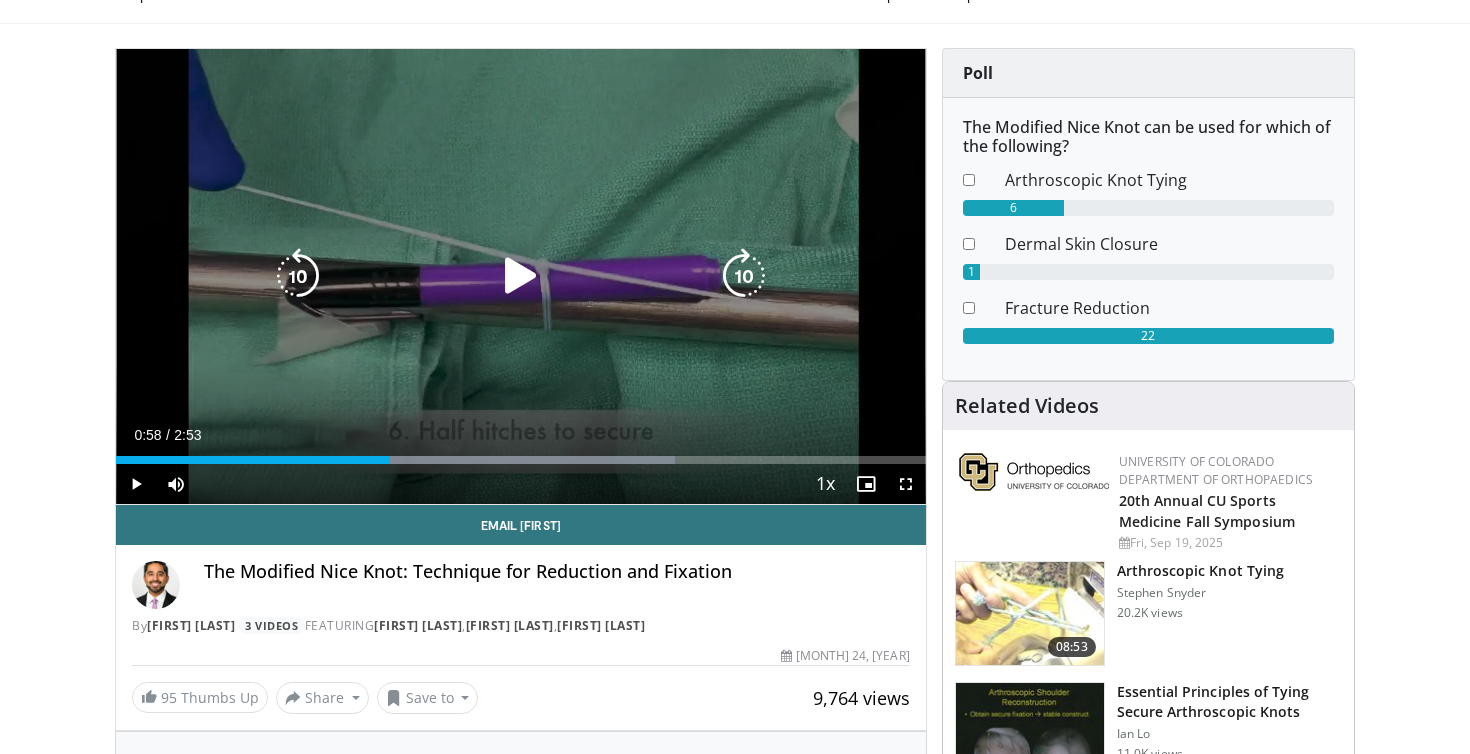 click at bounding box center (521, 276) 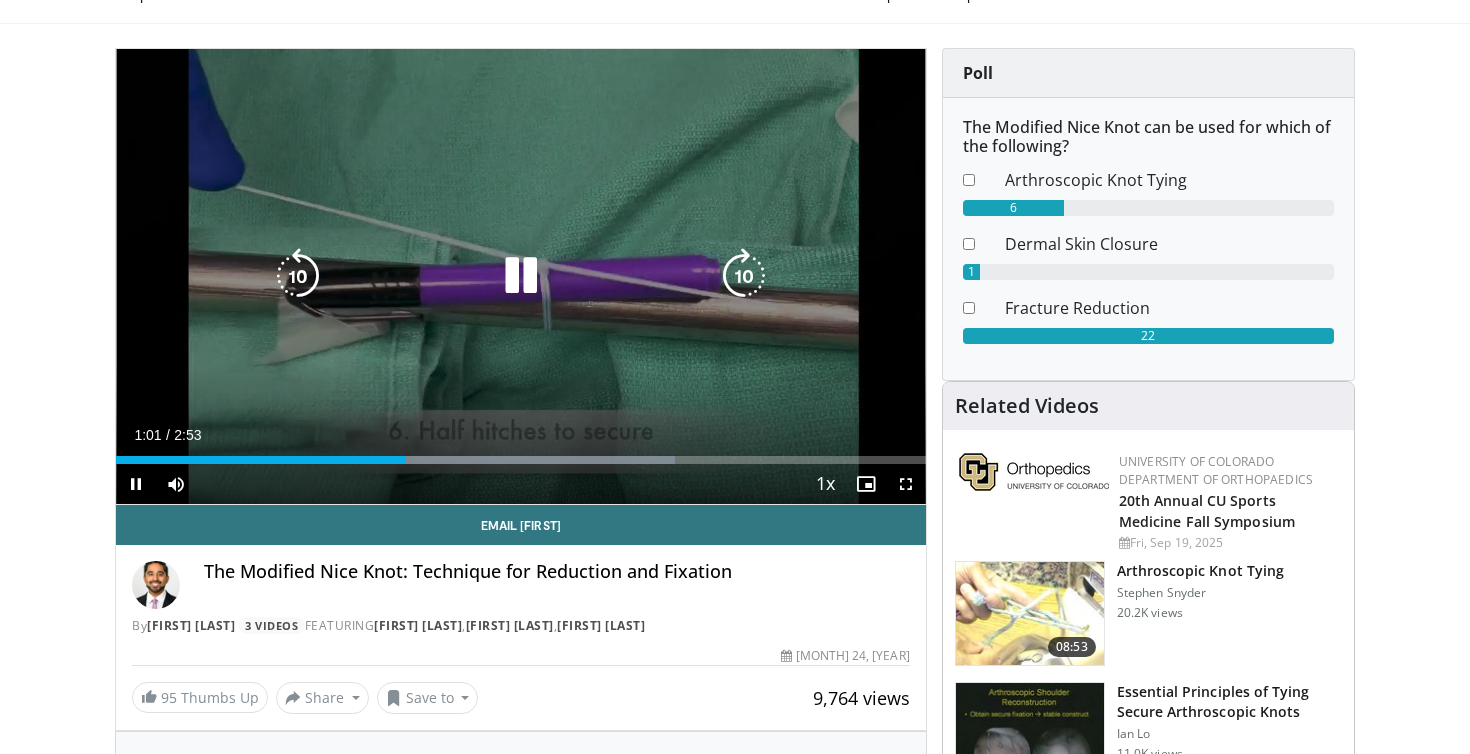 click on "10 seconds
Tap to unmute" at bounding box center [521, 276] 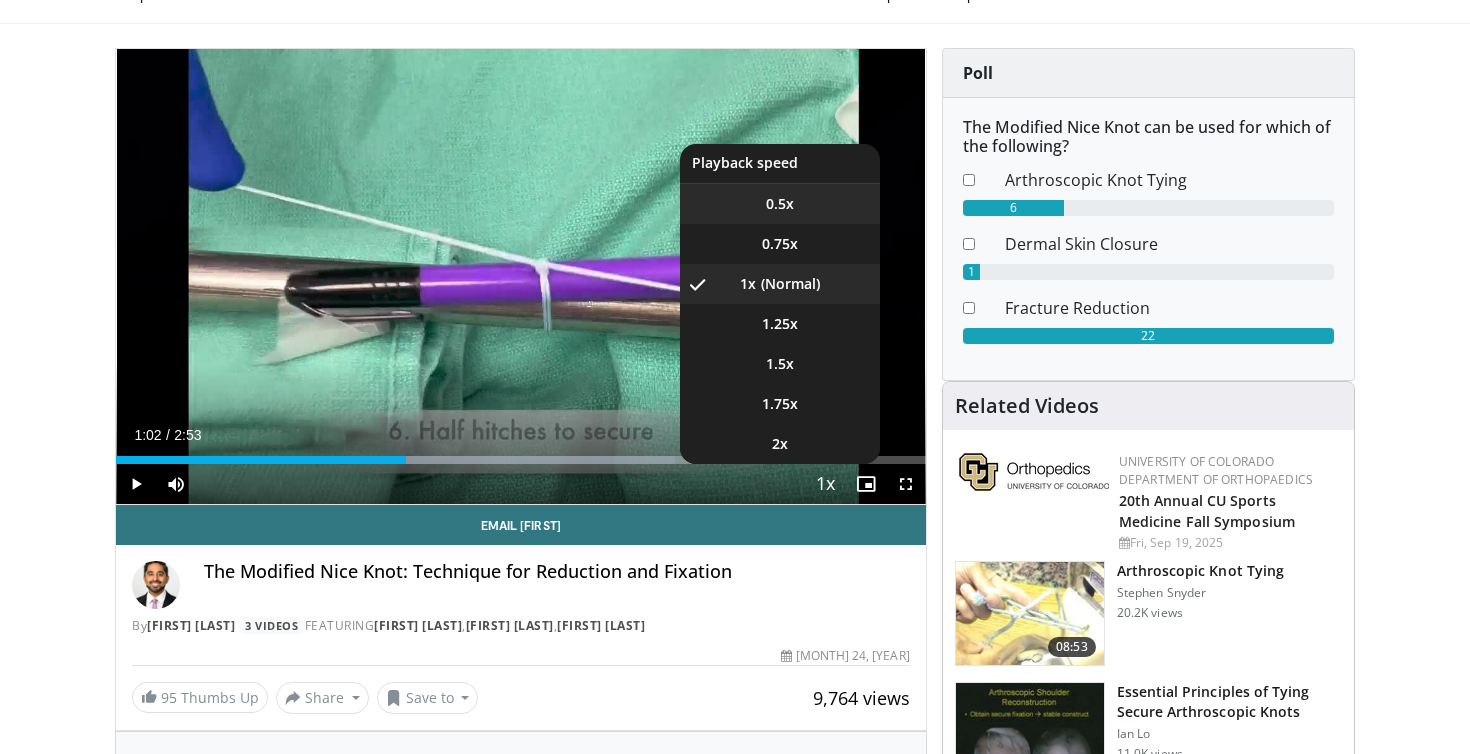 click on "0.5x" at bounding box center [780, 204] 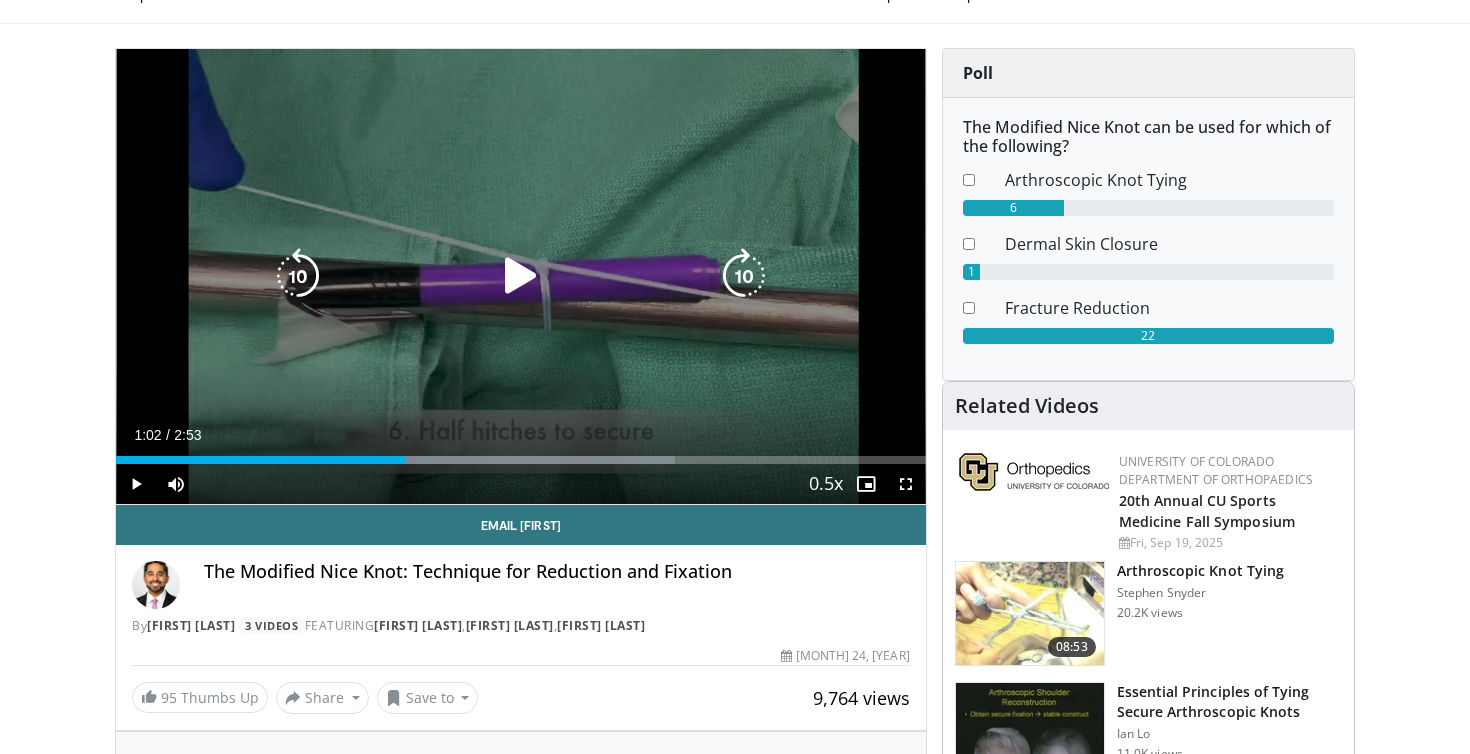 click at bounding box center (521, 276) 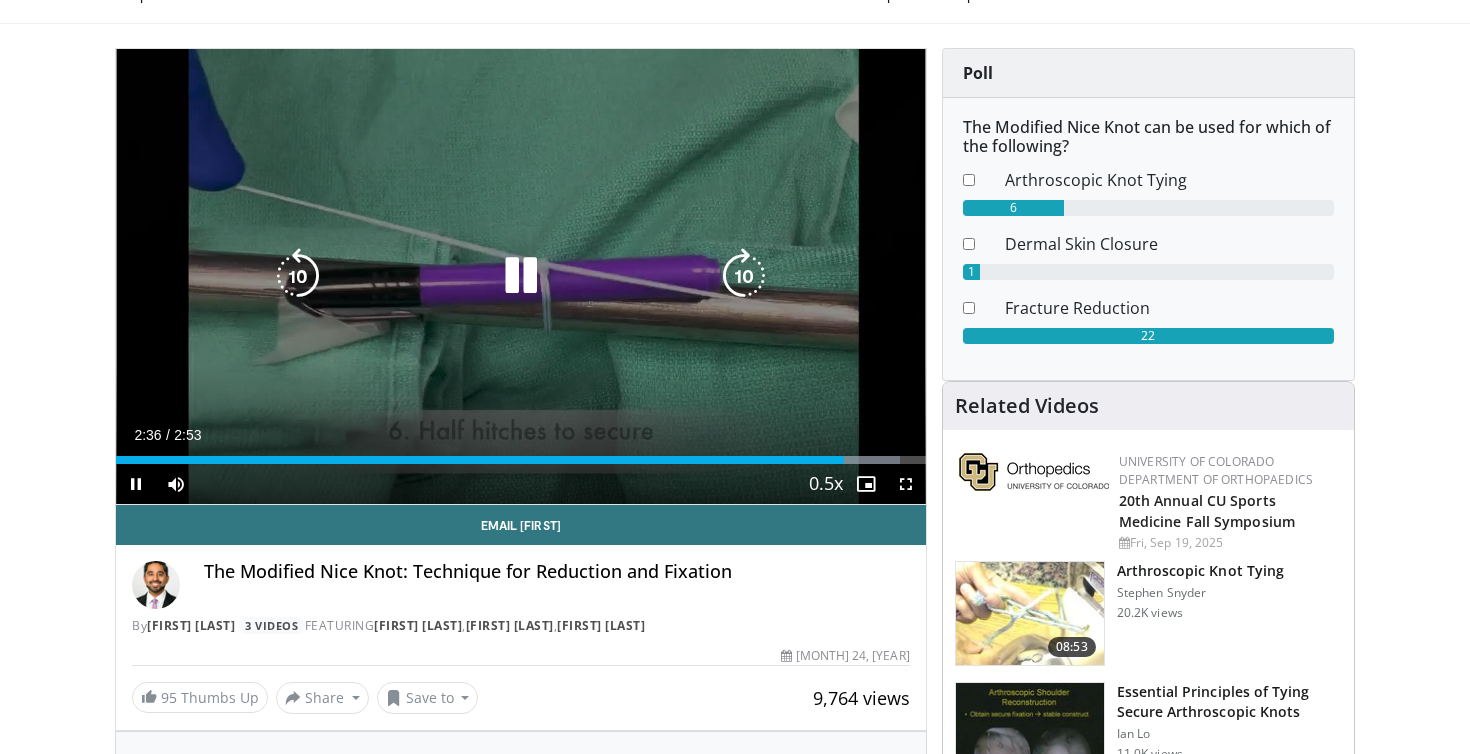 click on "10 seconds
Tap to unmute" at bounding box center (521, 276) 